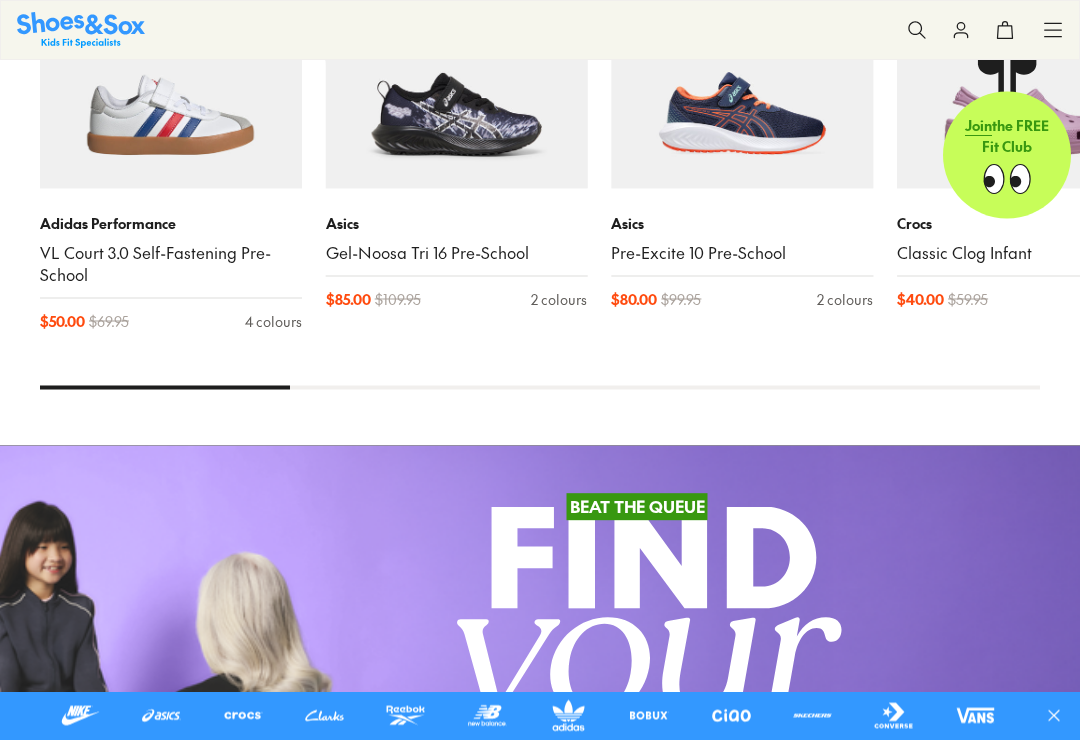 scroll, scrollTop: 2761, scrollLeft: 0, axis: vertical 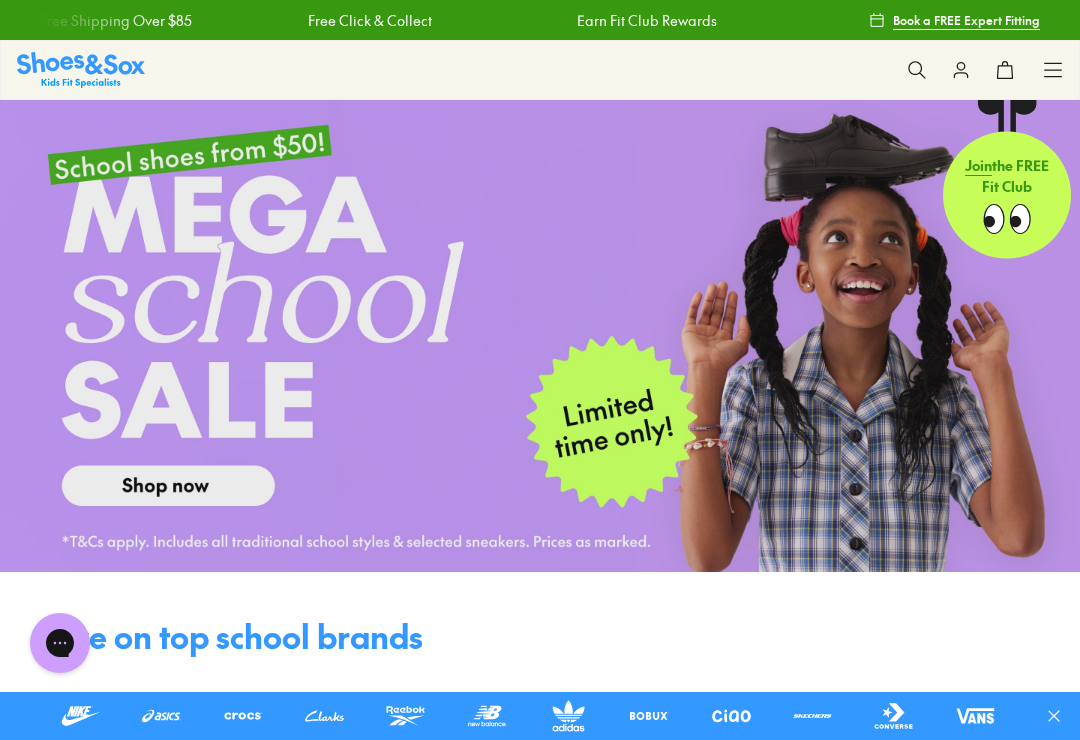 click 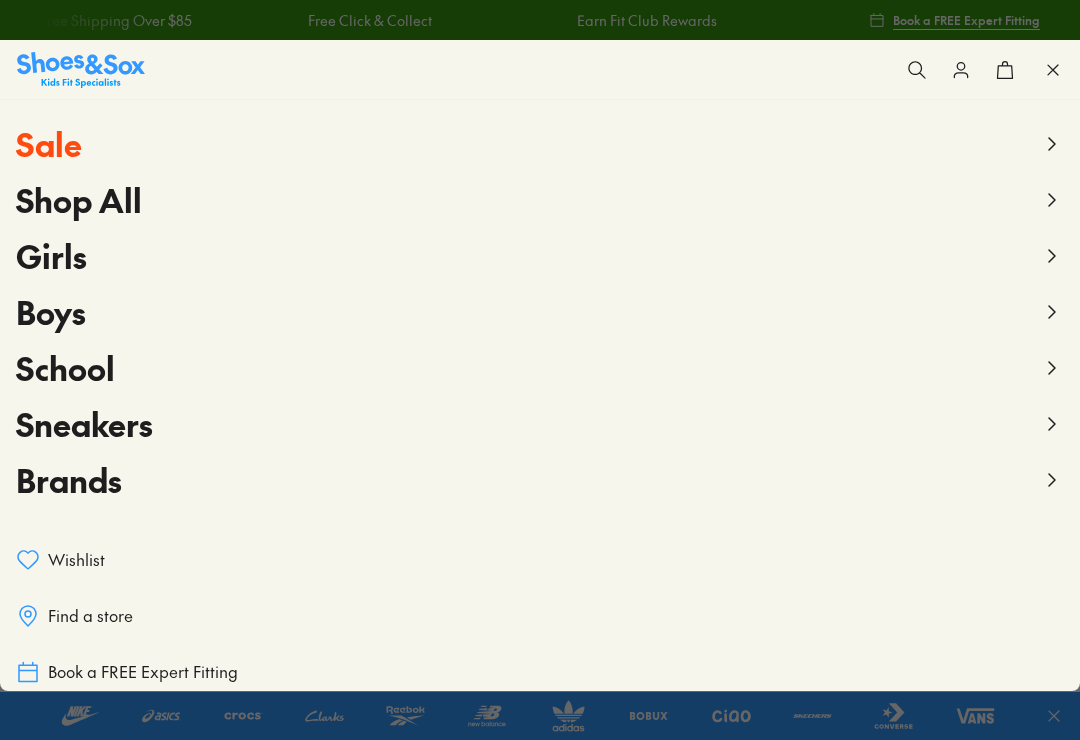 click on "Girls" at bounding box center (51, 255) 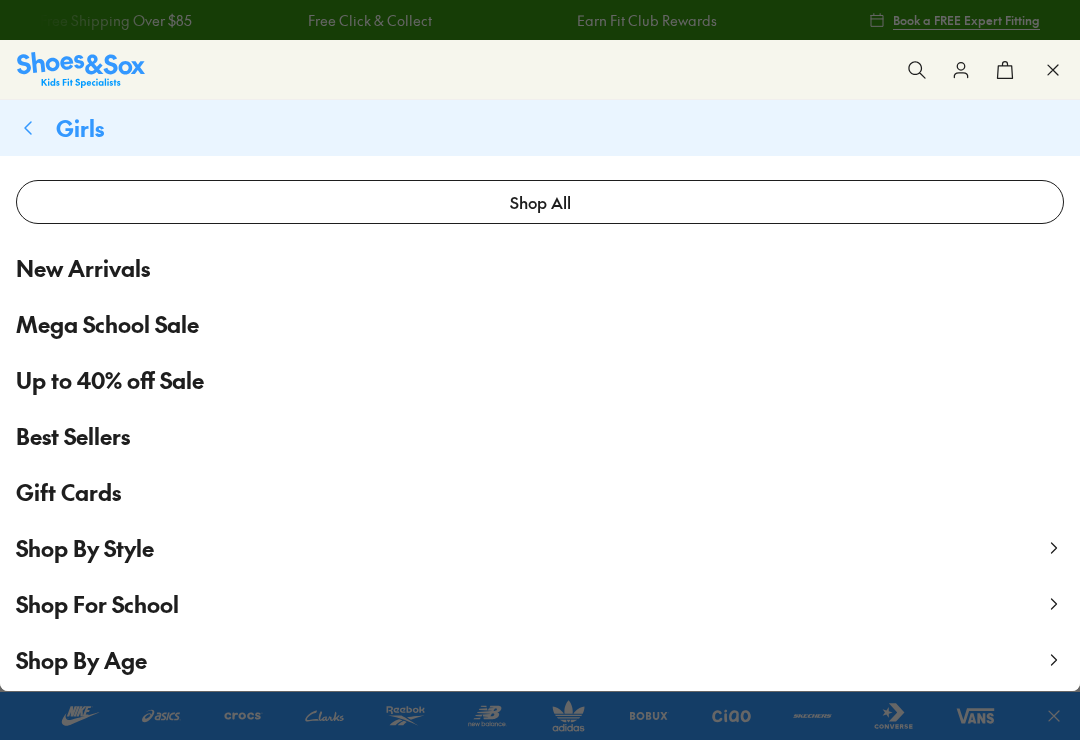 click on "Shop By Age" at bounding box center (81, 660) 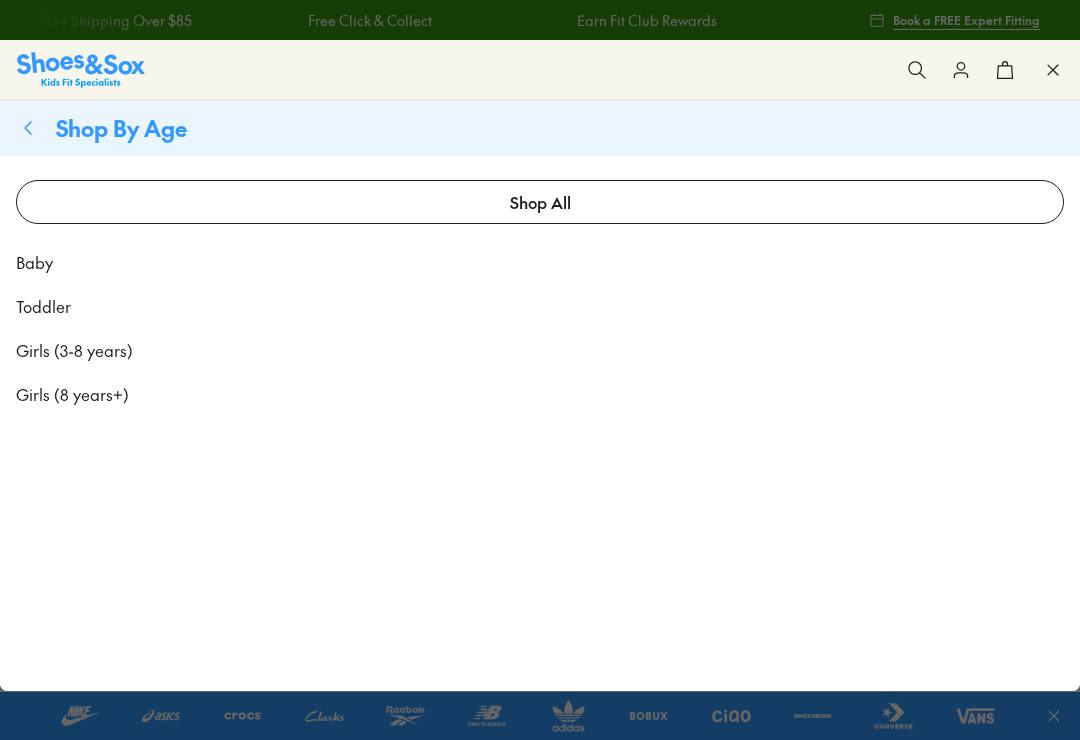 click on "Toddler" at bounding box center (43, 306) 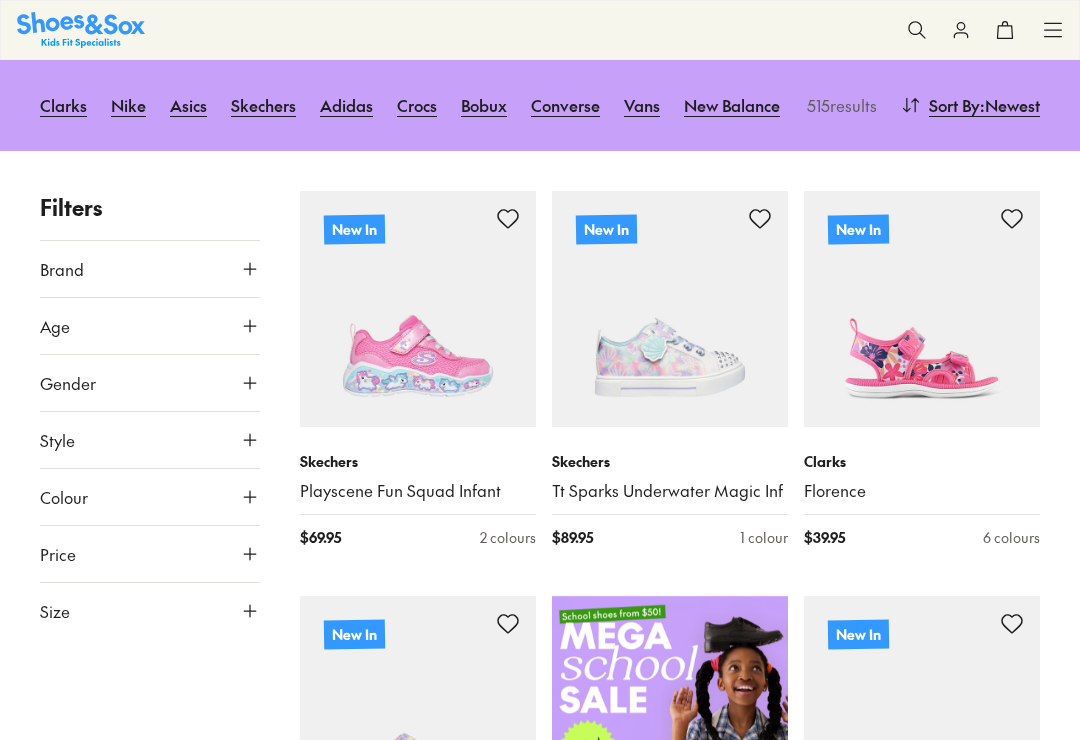 scroll, scrollTop: 208, scrollLeft: 0, axis: vertical 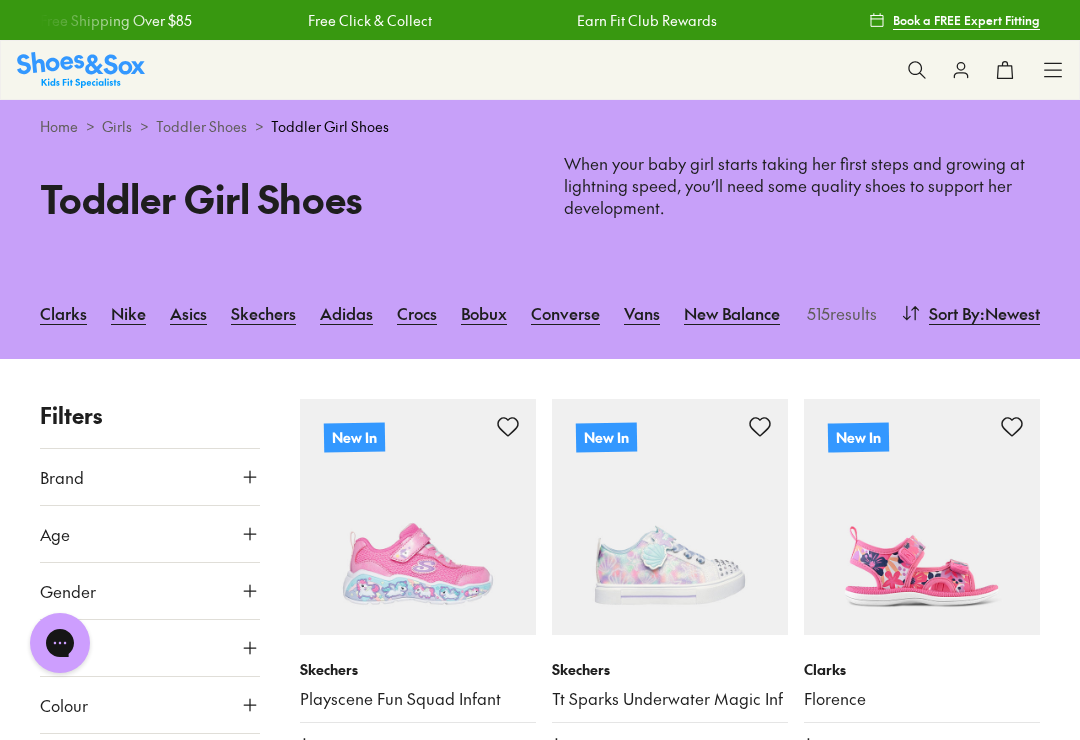 click on ":  Newest" at bounding box center [1010, 313] 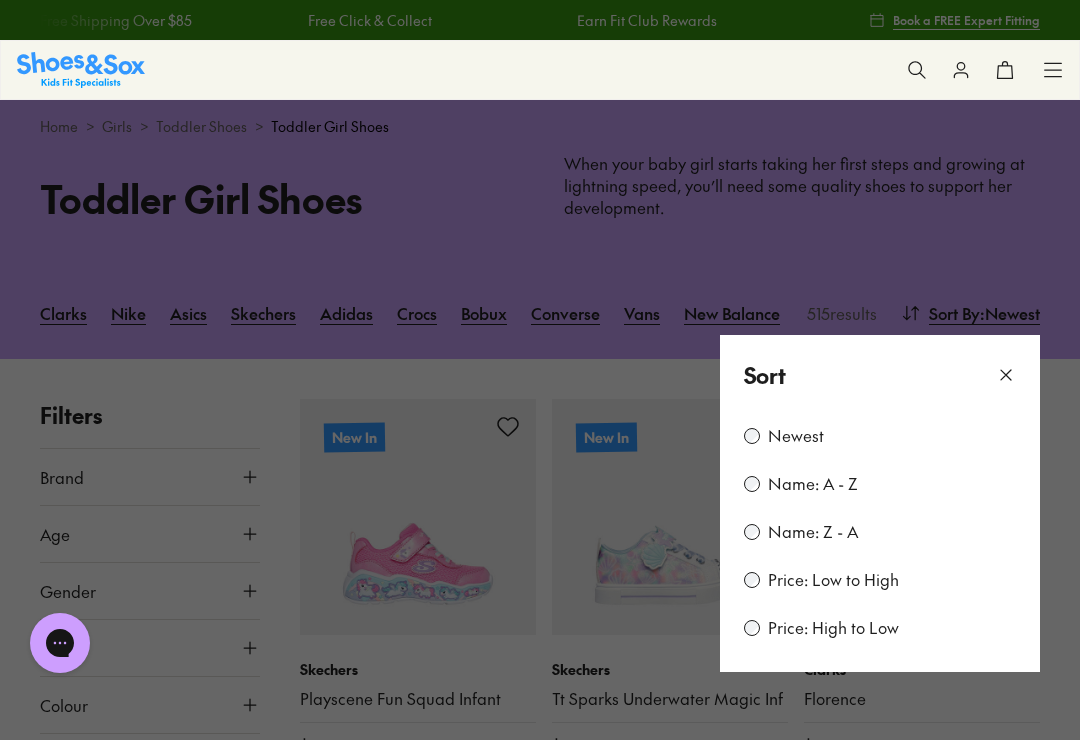 click on "Price: Low to High" at bounding box center (833, 580) 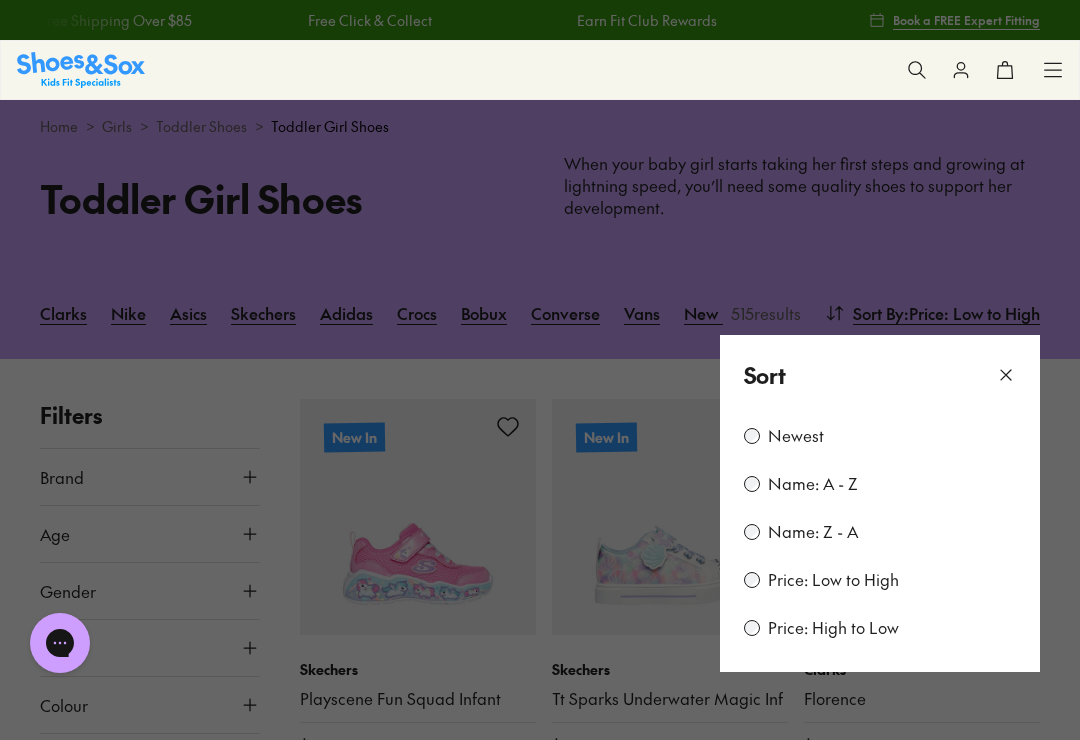 click on "Price: Low to High" at bounding box center (833, 580) 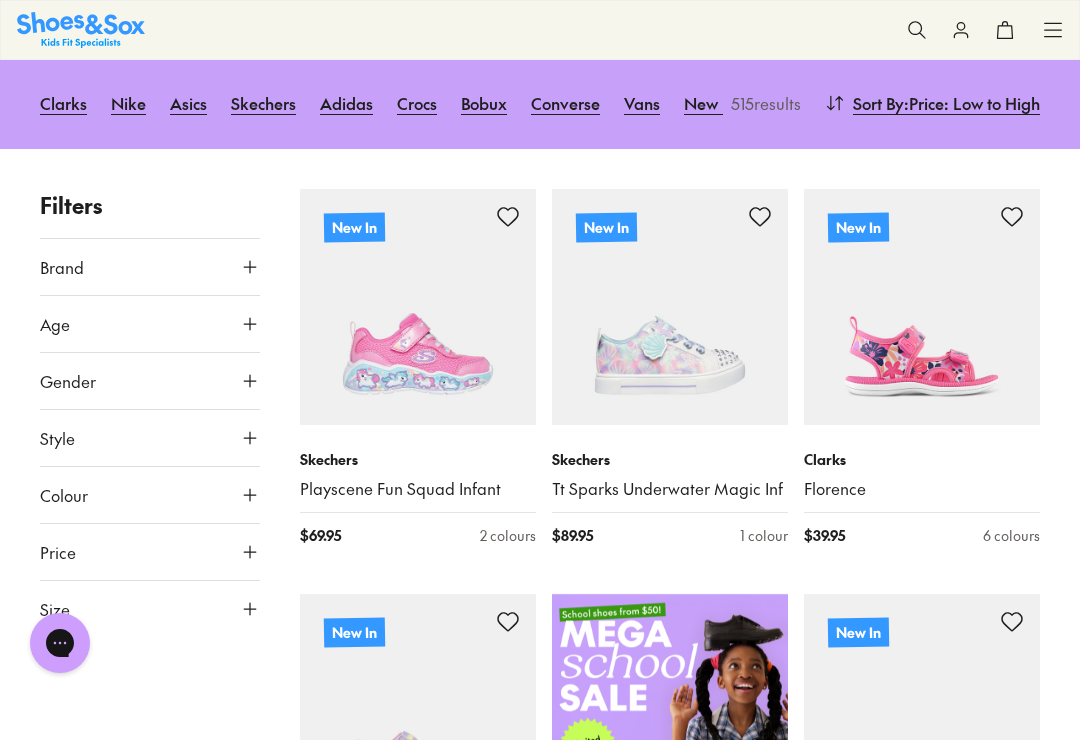 scroll, scrollTop: 0, scrollLeft: 0, axis: both 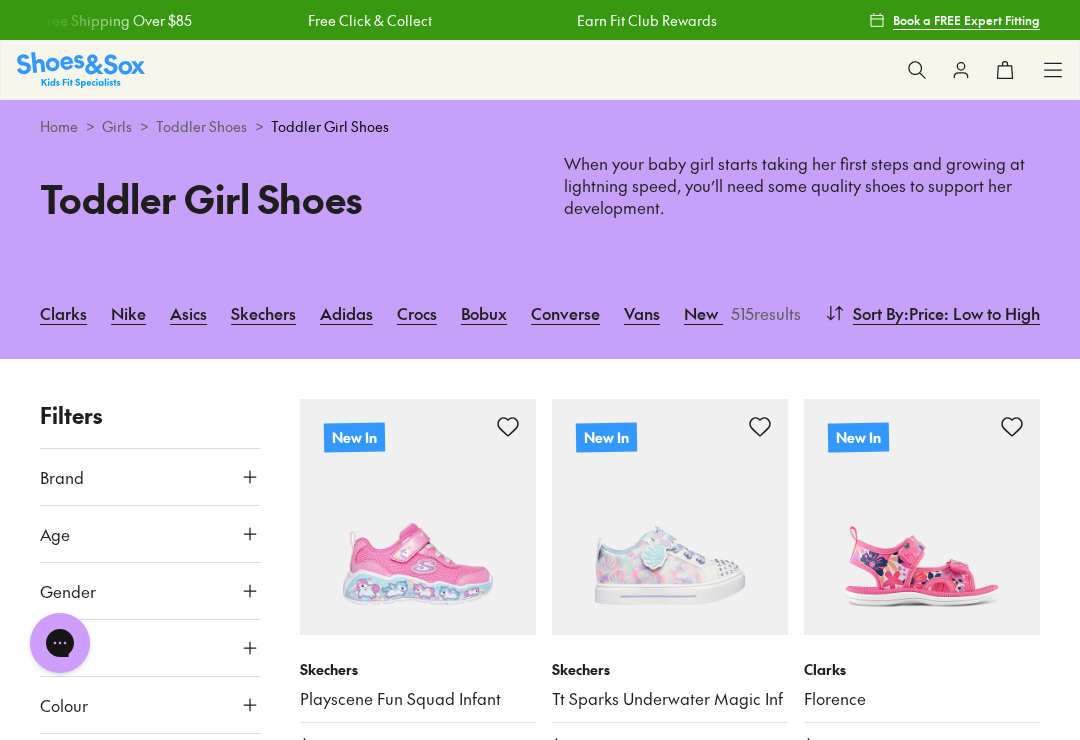 click on ":  Price: Low to High" at bounding box center (972, 313) 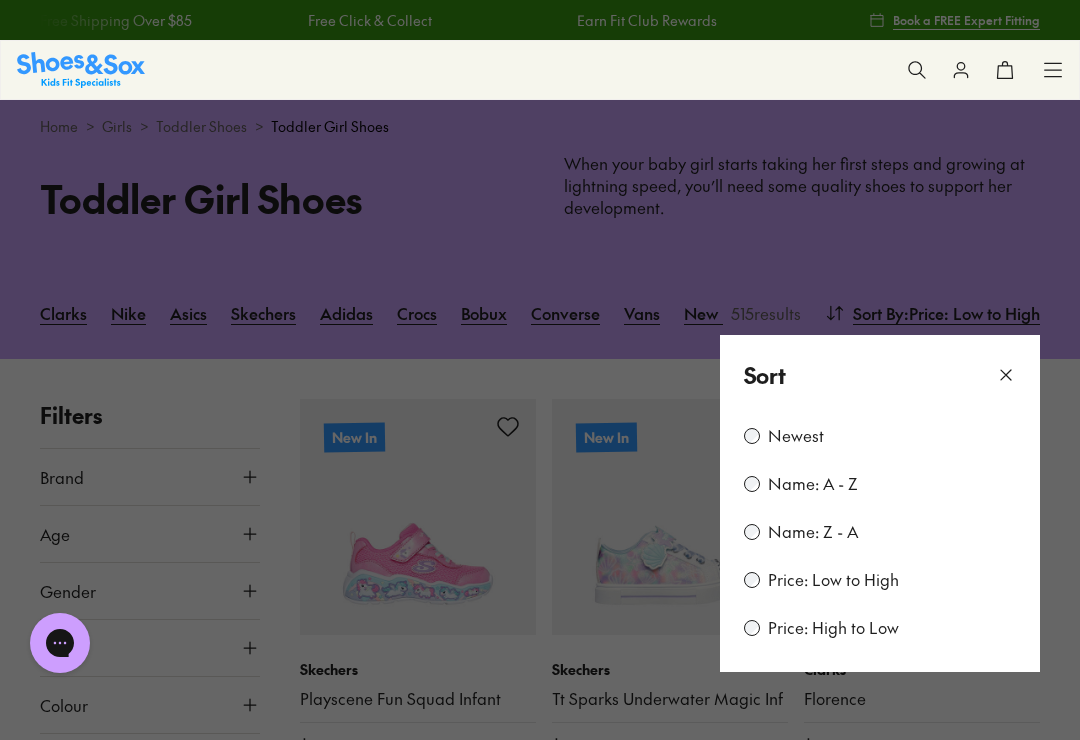 click on "Price: Low to High" at bounding box center (833, 580) 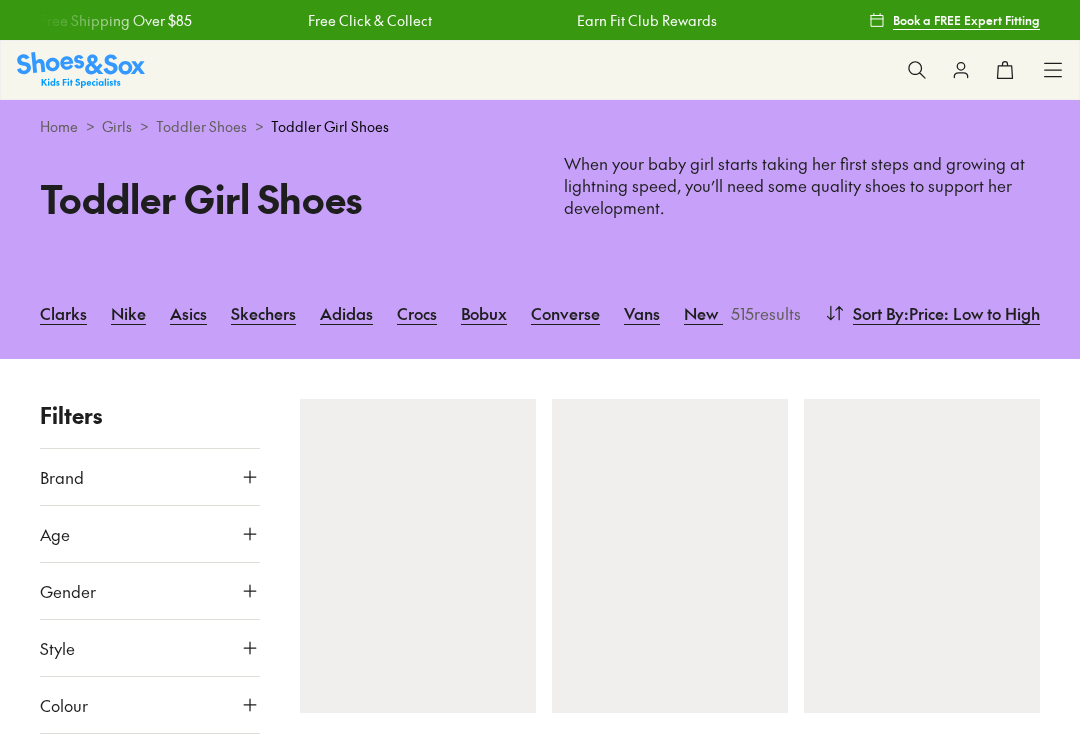 type on "***" 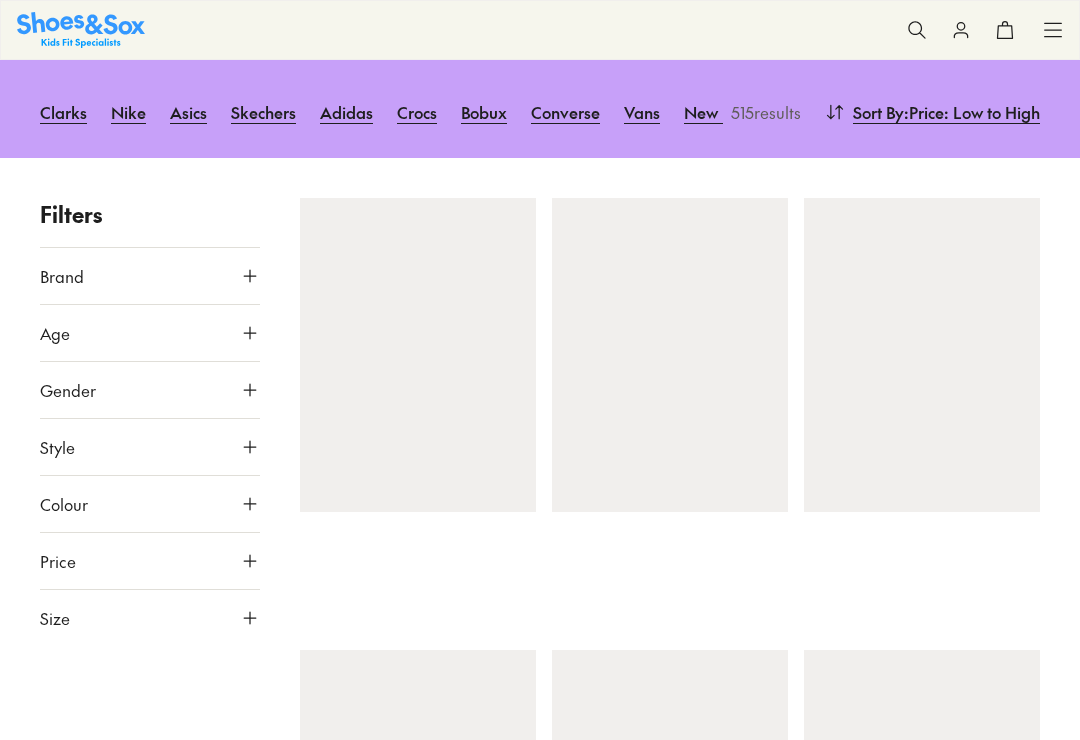 scroll, scrollTop: 0, scrollLeft: 0, axis: both 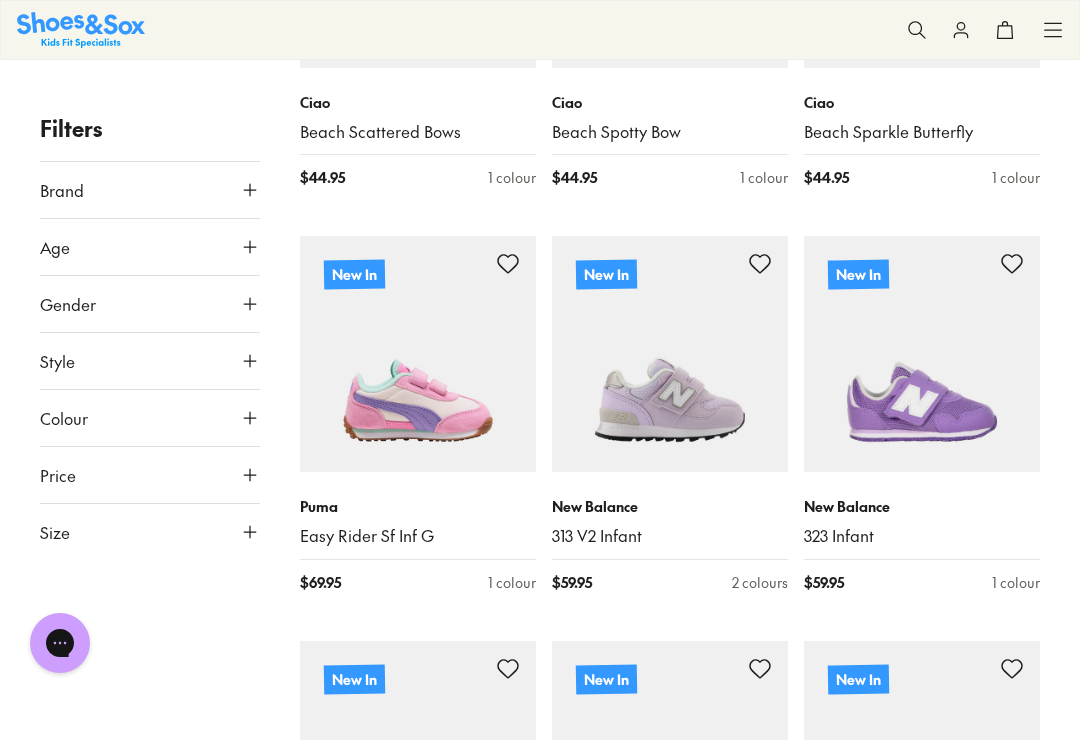 click at bounding box center (418, 354) 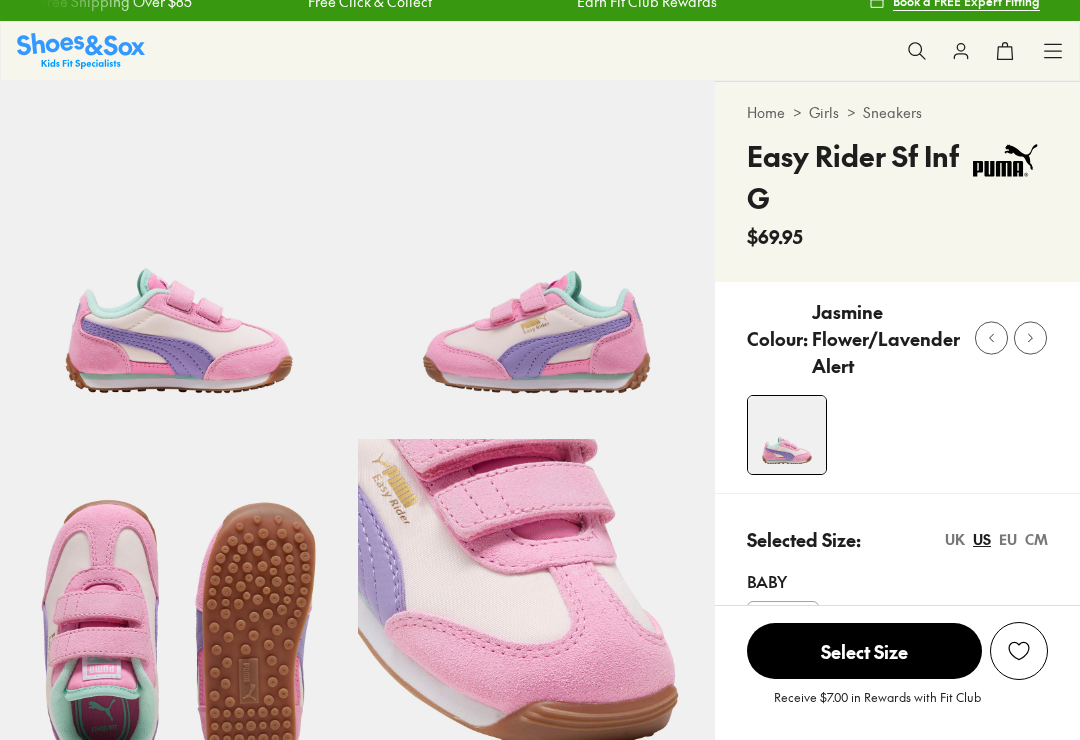 select on "*" 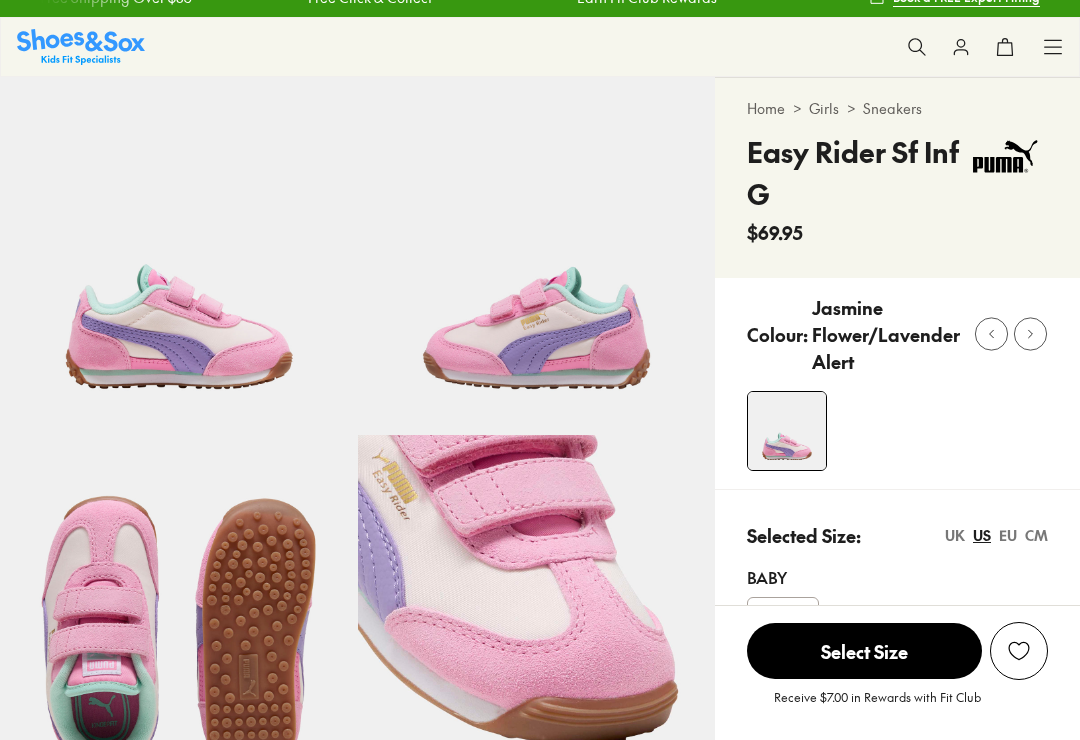 scroll, scrollTop: 44, scrollLeft: 0, axis: vertical 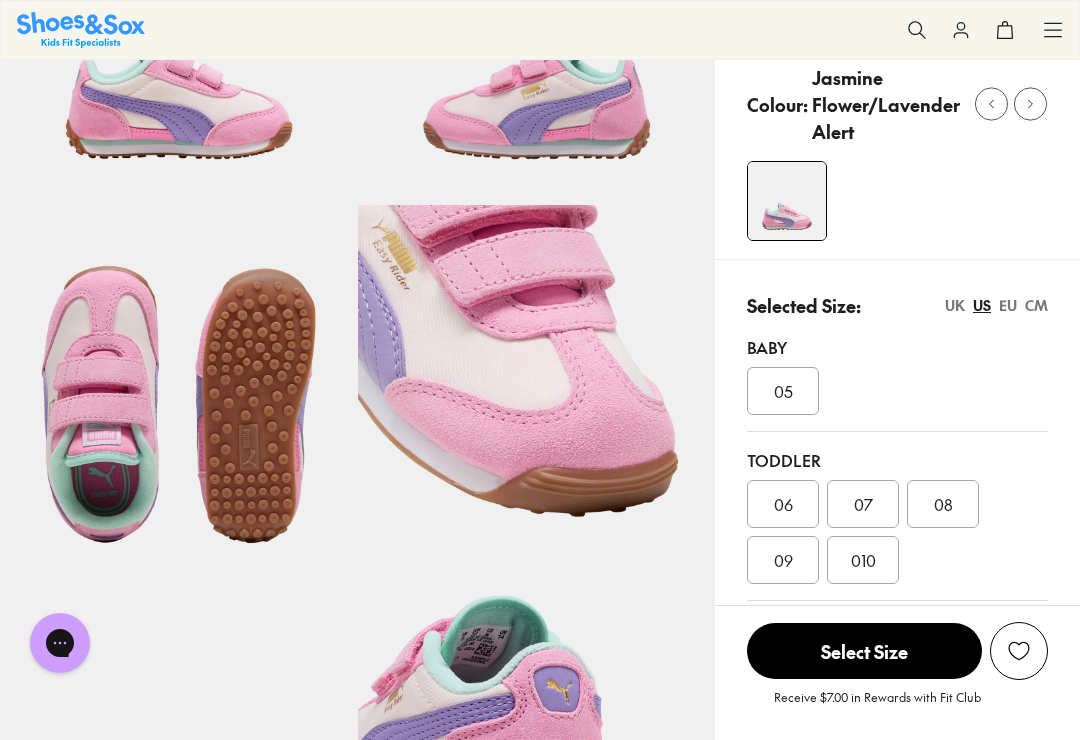 click on "UK" at bounding box center (955, 305) 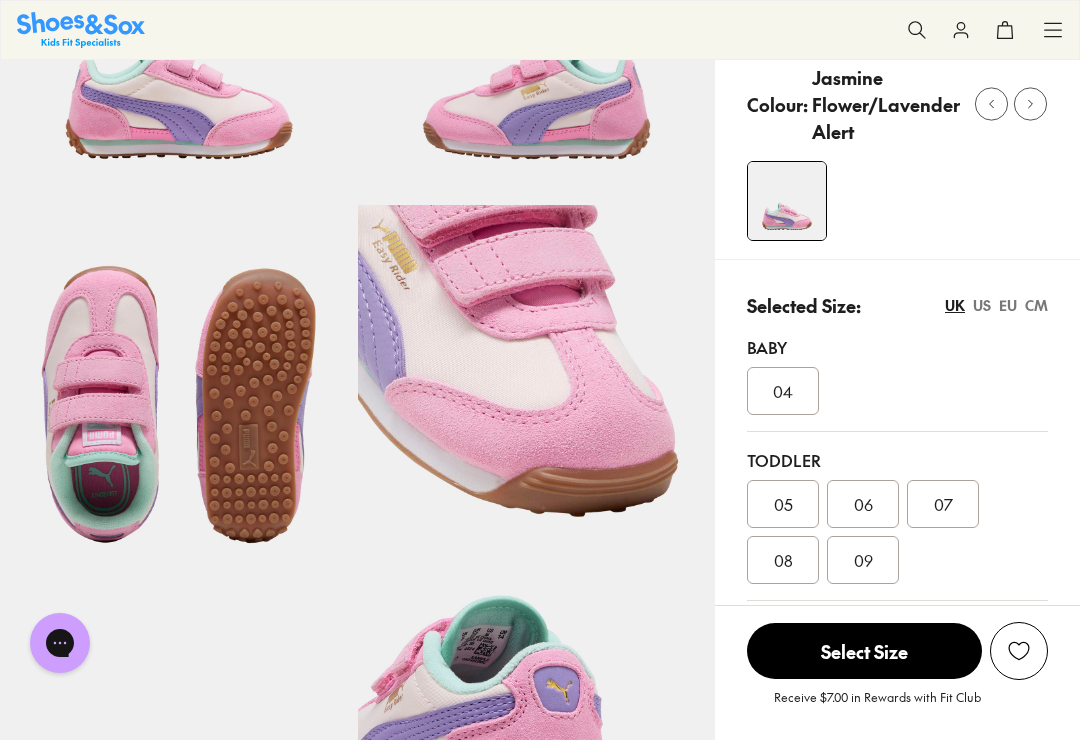 click on "UK" at bounding box center [955, 305] 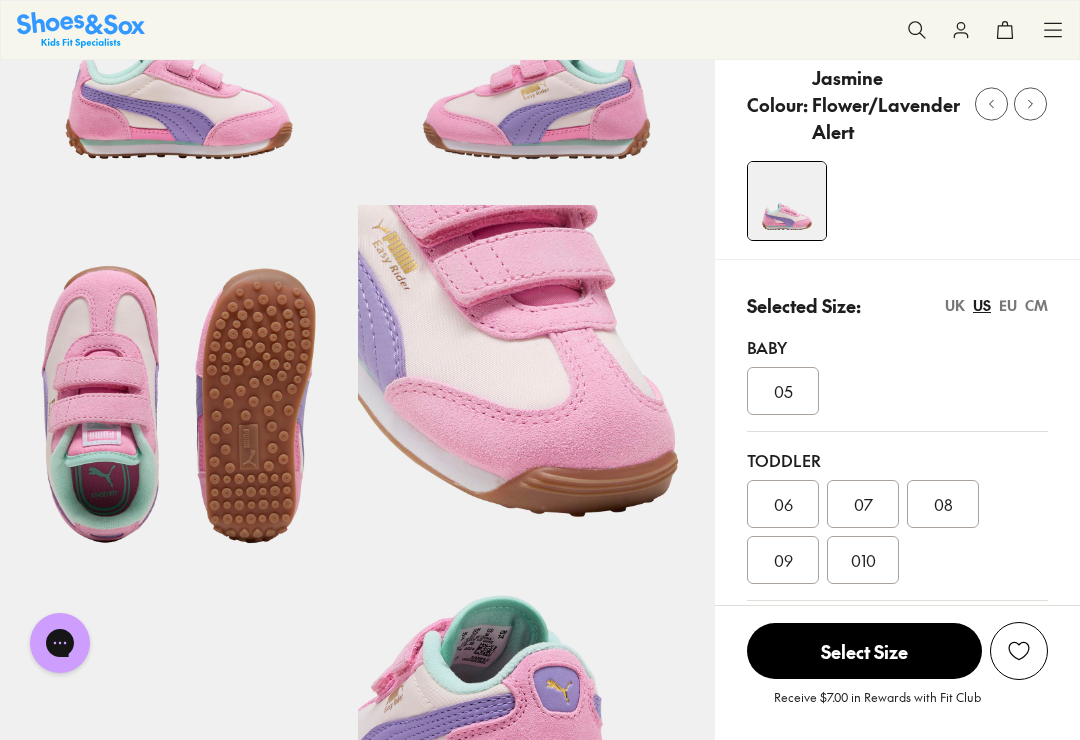 click on "US" at bounding box center [982, 305] 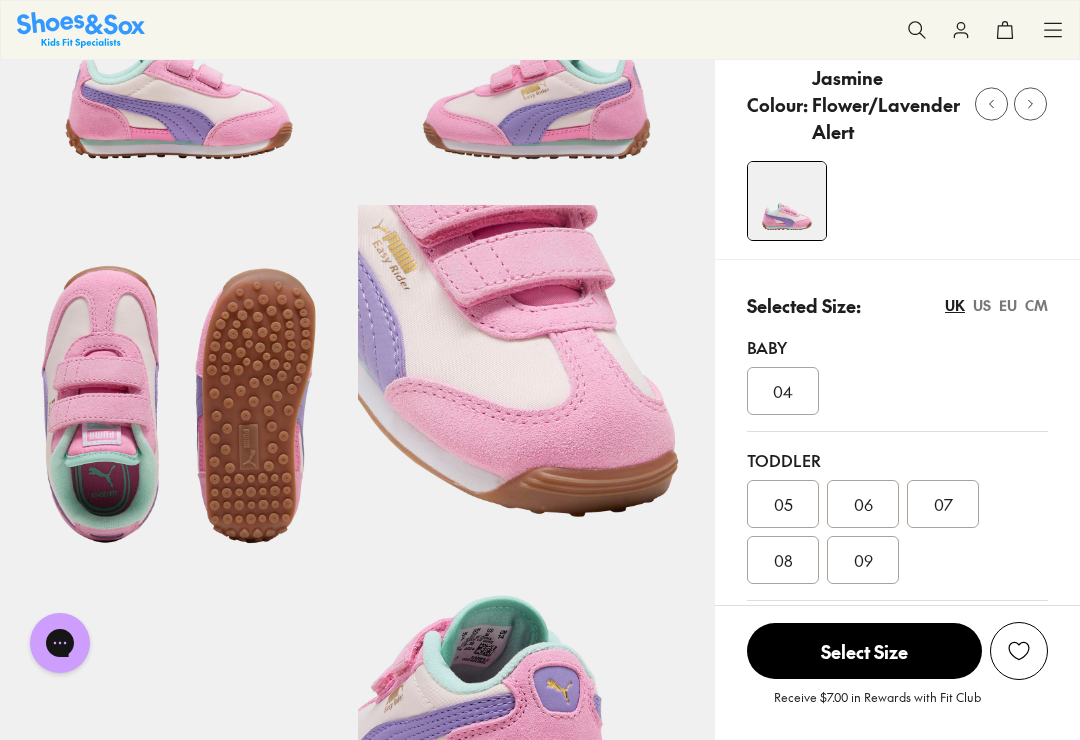click on "07" at bounding box center (943, 504) 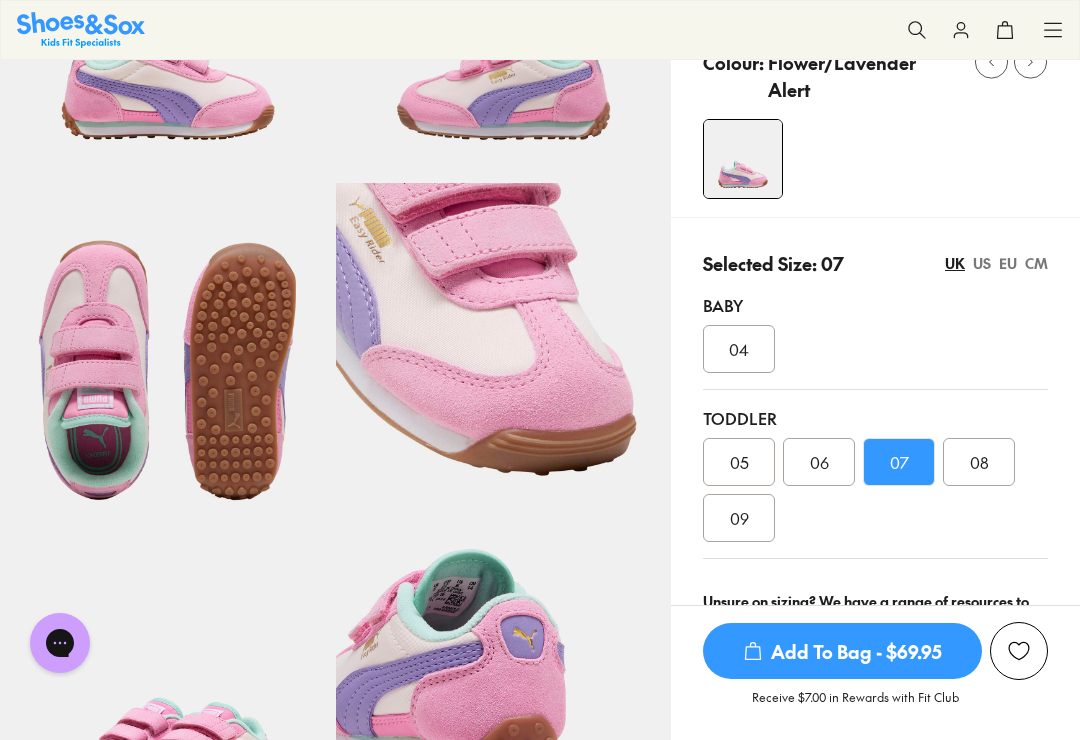 click on "EU" at bounding box center (1008, 263) 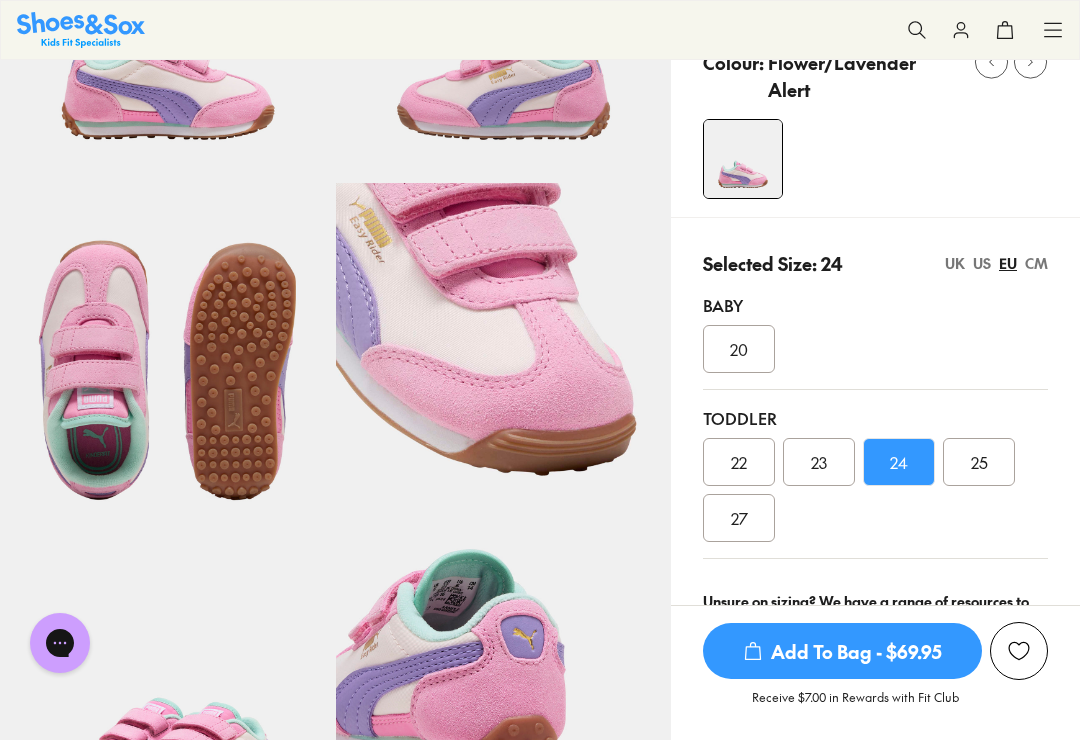 click on "UK" at bounding box center [955, 263] 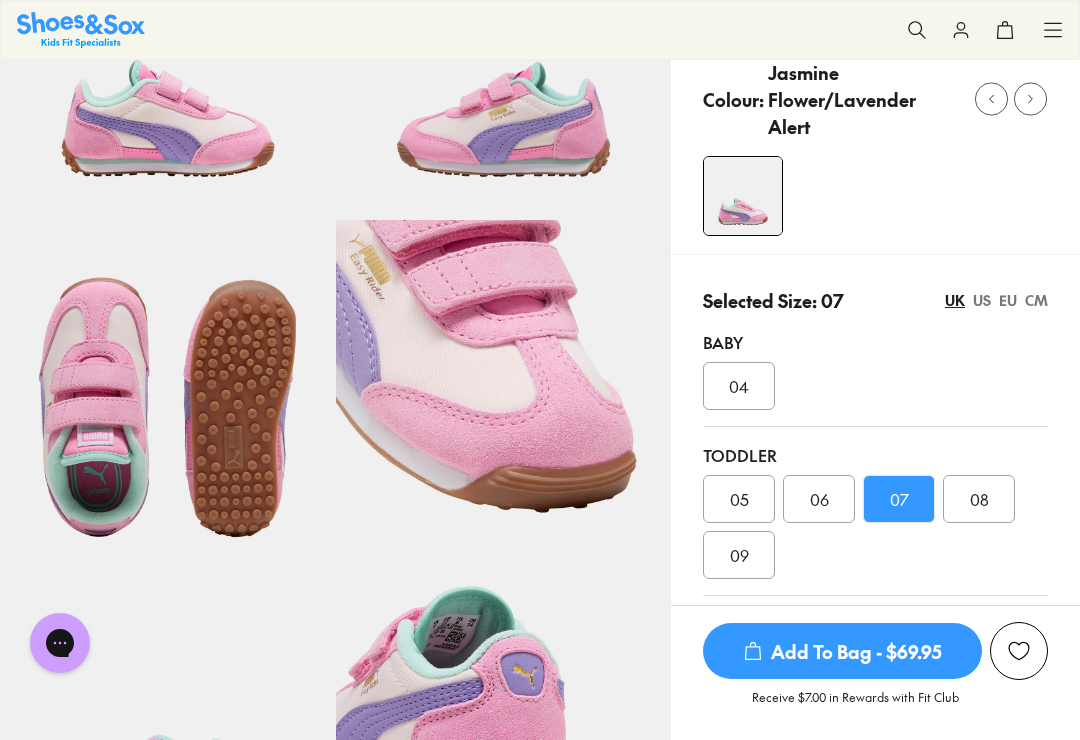 scroll, scrollTop: 217, scrollLeft: 0, axis: vertical 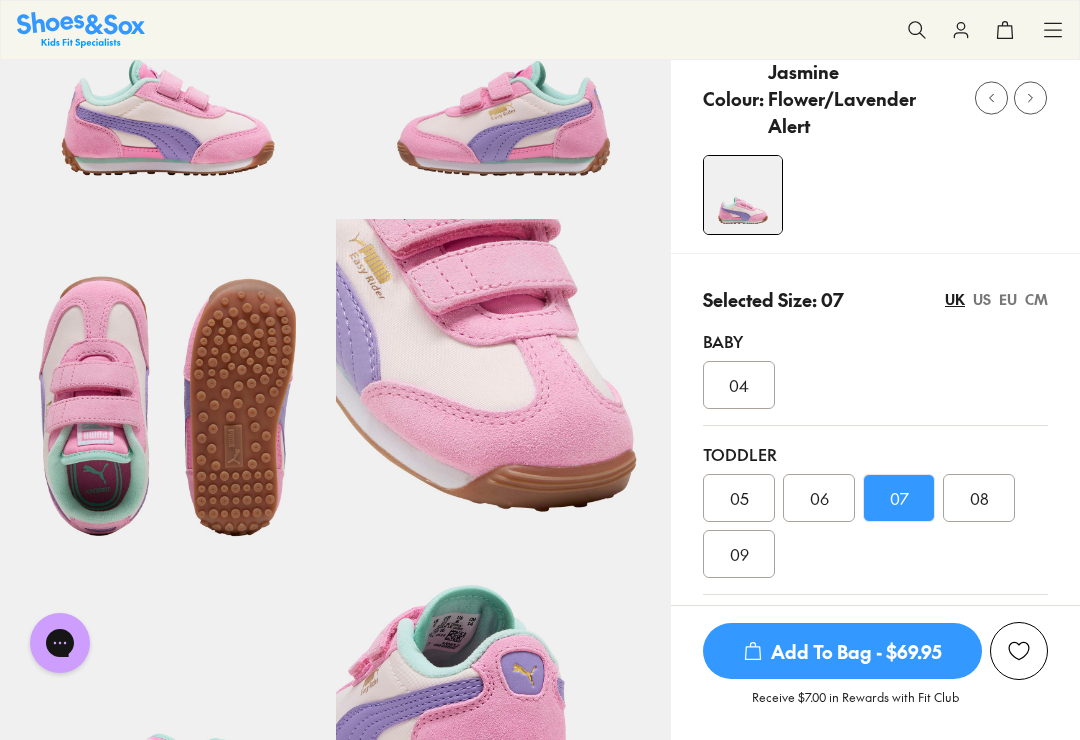 click on "Add To Bag - $69.95" at bounding box center [842, 651] 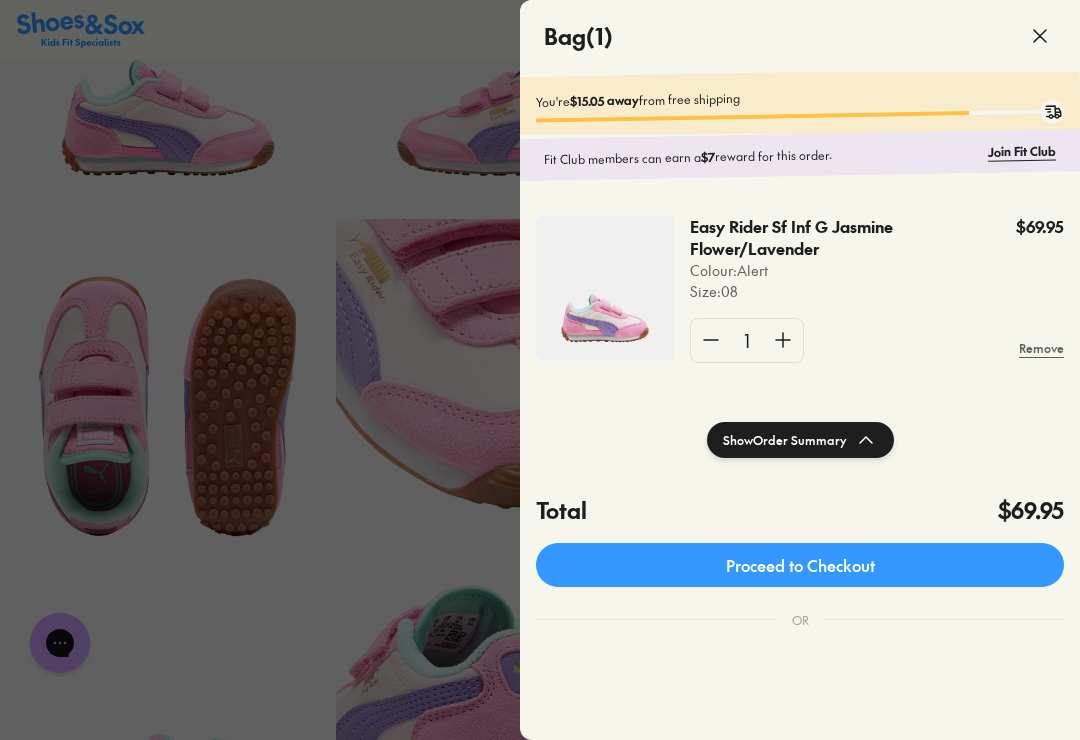 click 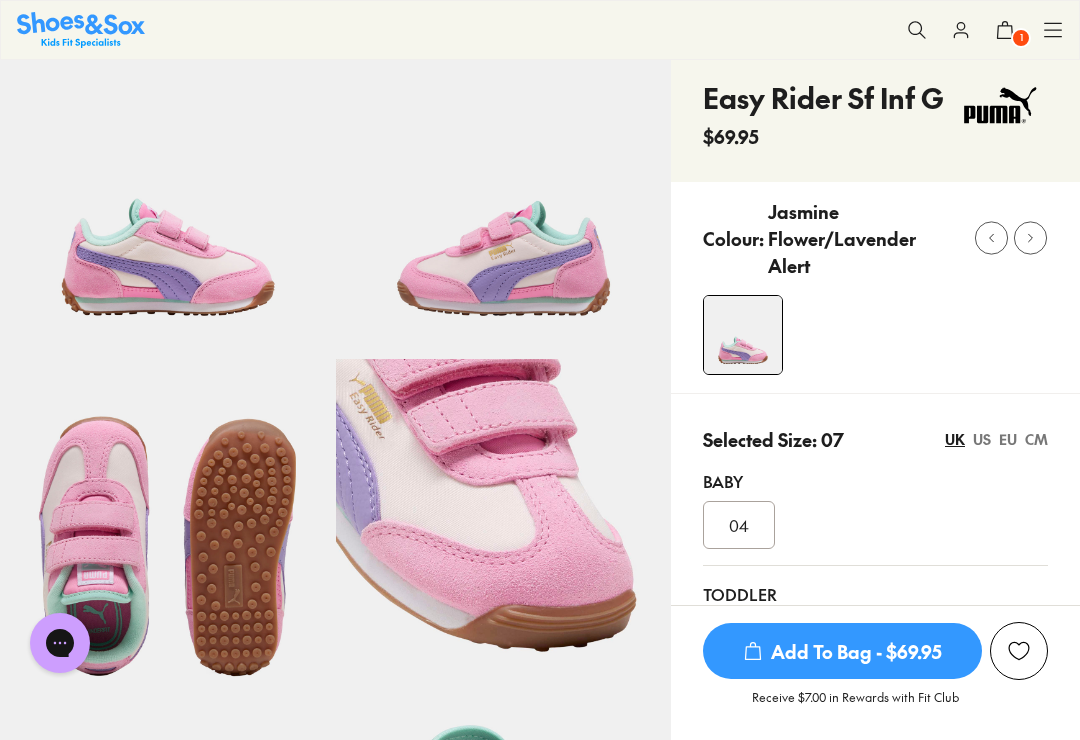 scroll, scrollTop: 0, scrollLeft: 0, axis: both 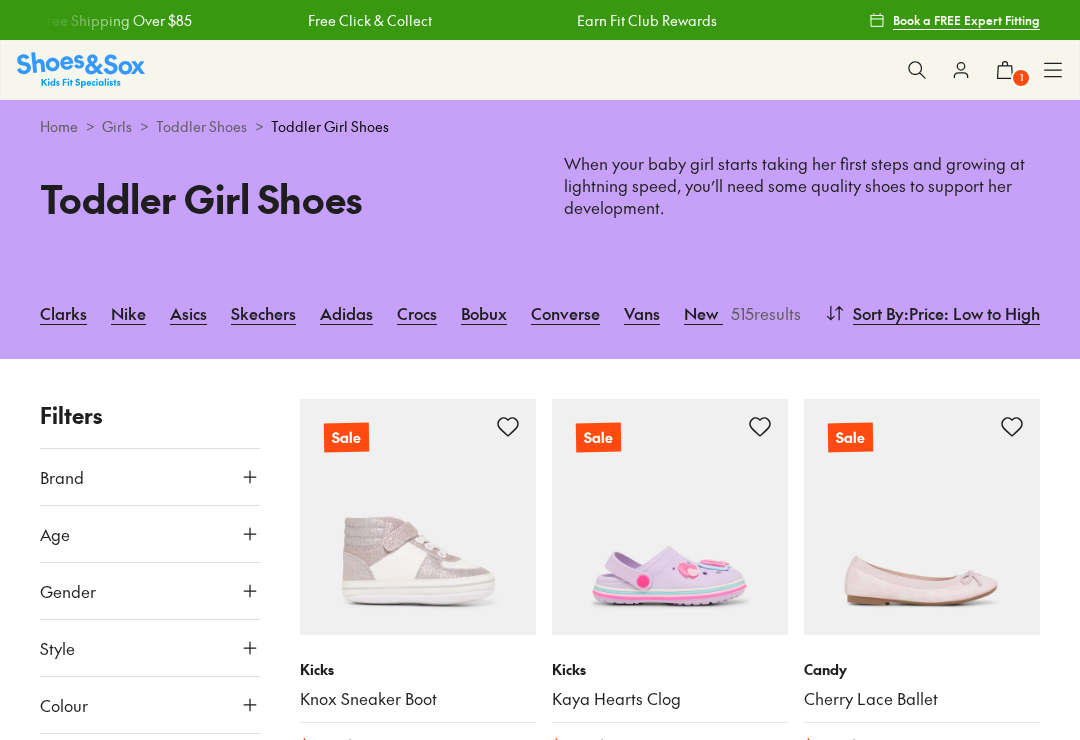 type on "***" 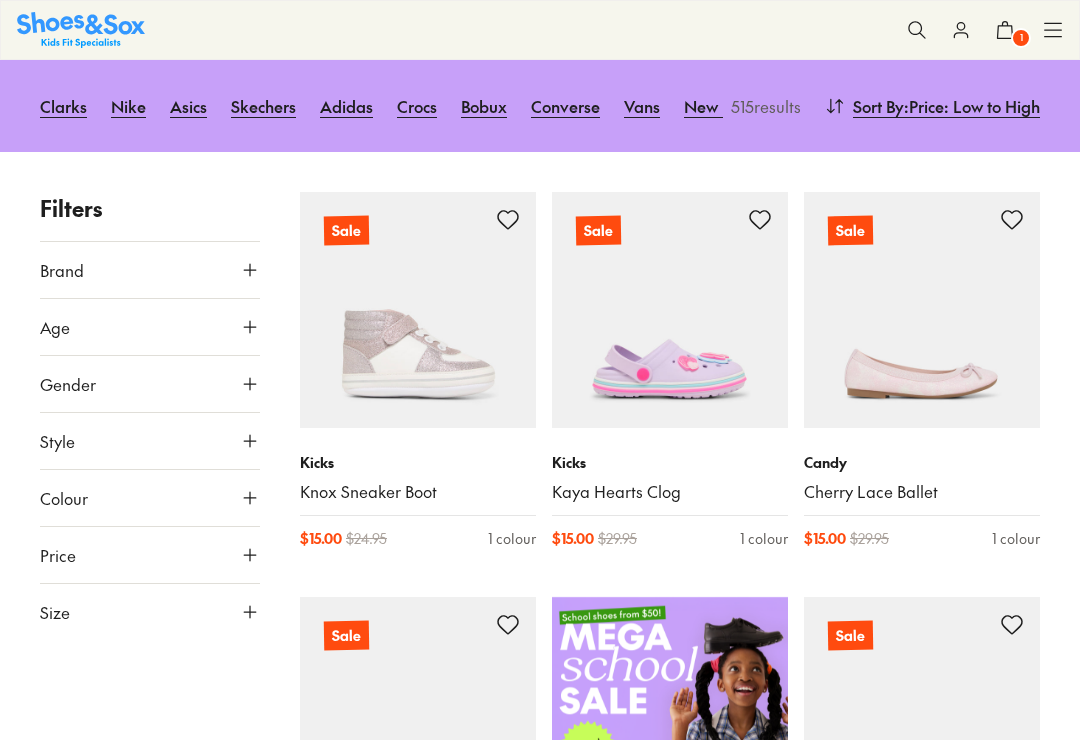 scroll, scrollTop: 222, scrollLeft: 0, axis: vertical 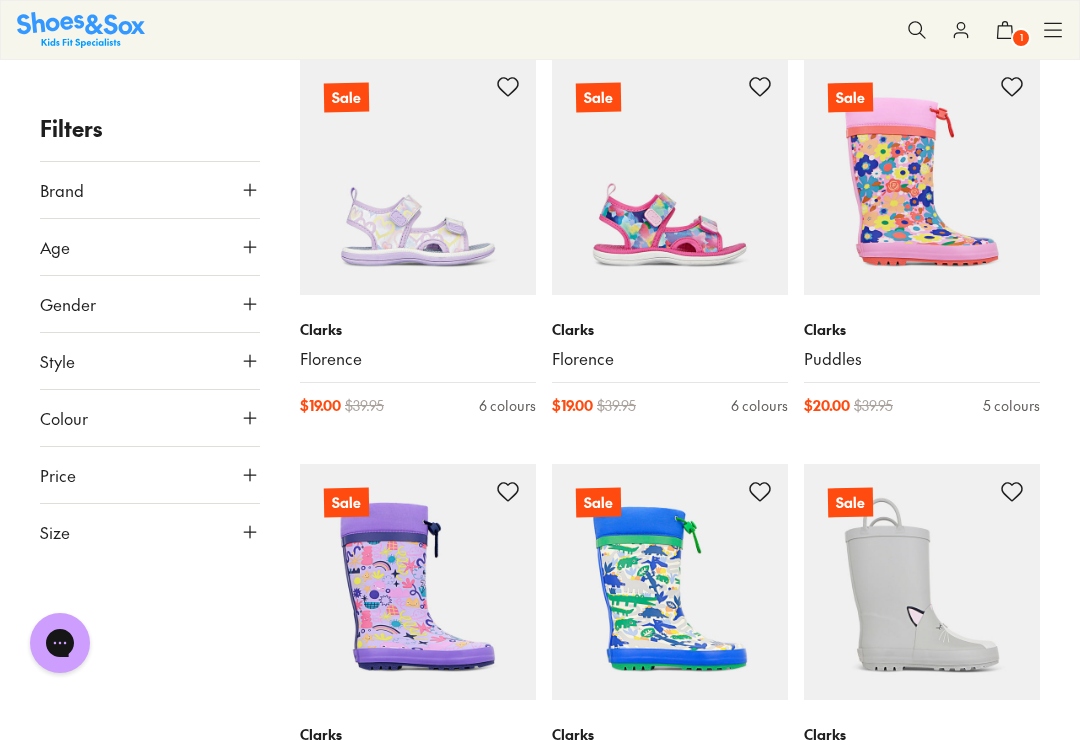 click at bounding box center [670, 177] 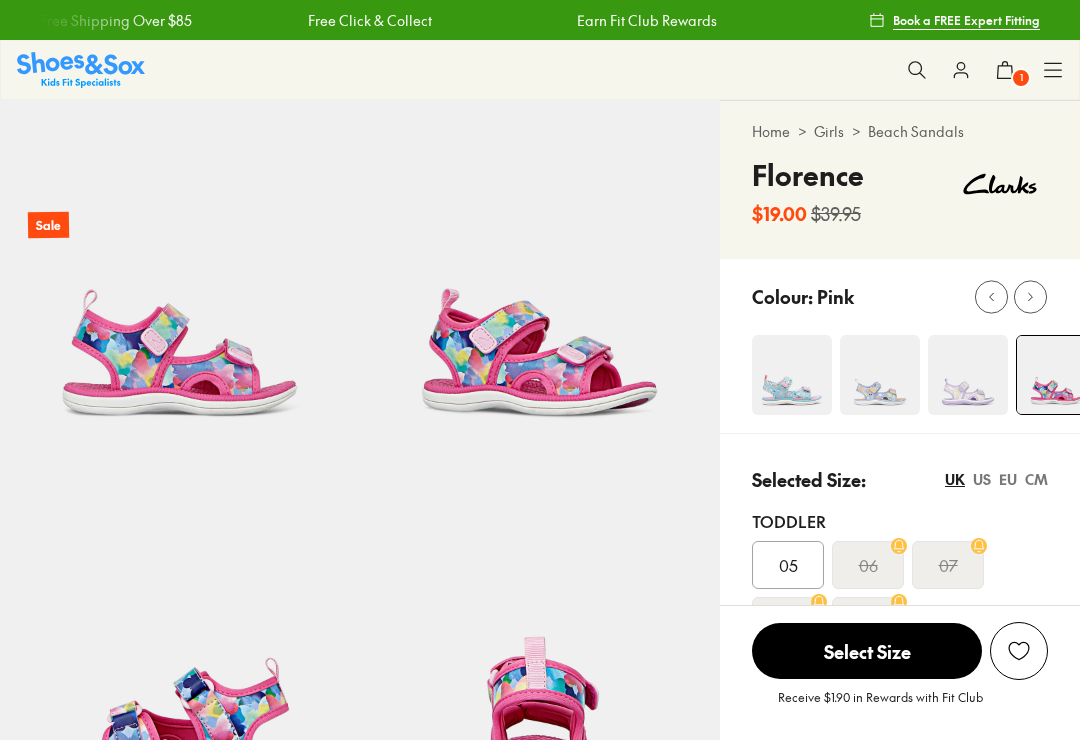 scroll, scrollTop: 17, scrollLeft: 0, axis: vertical 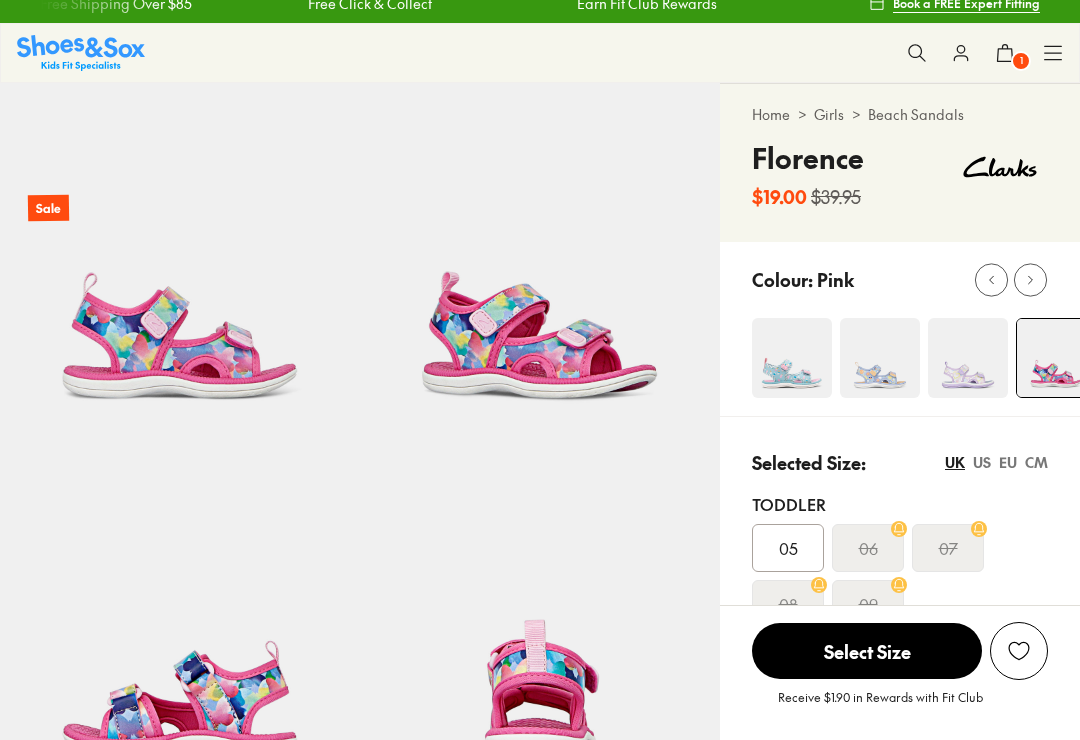 click on "UK" at bounding box center [955, 462] 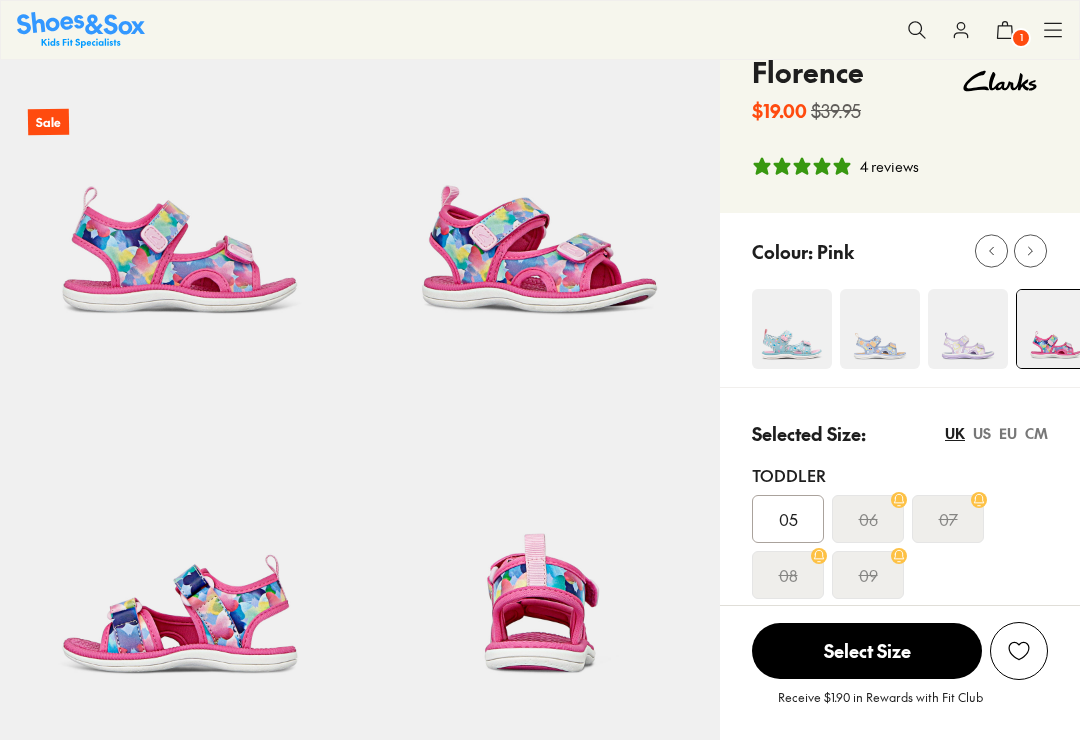 select on "*" 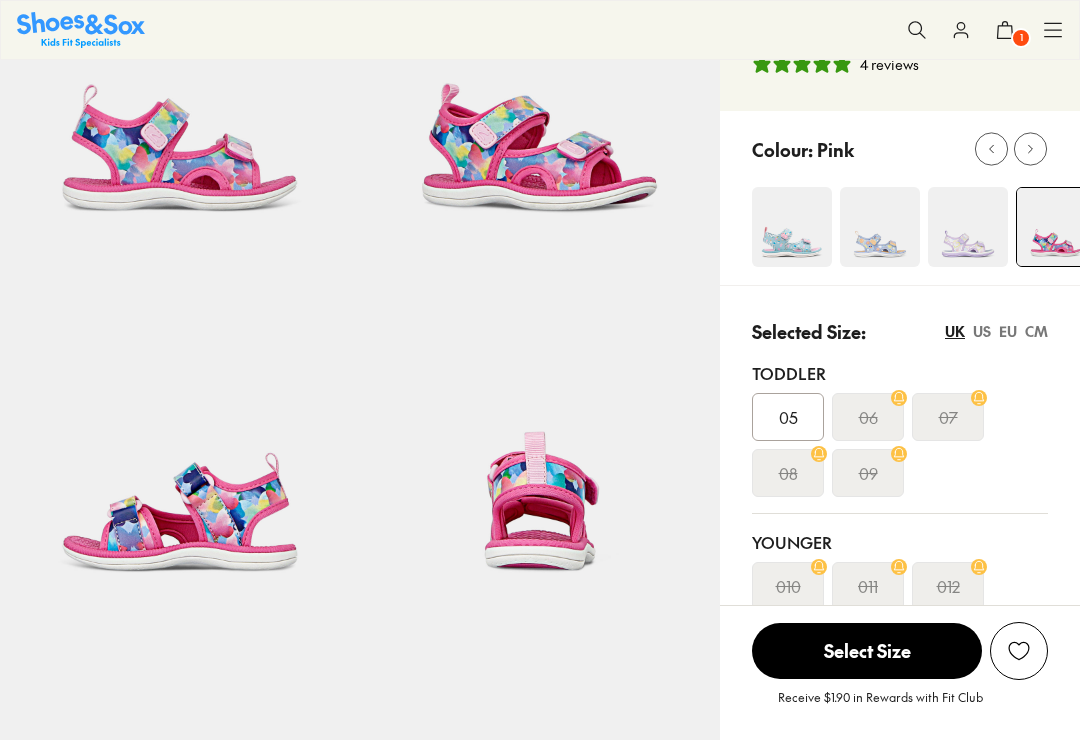 scroll, scrollTop: 0, scrollLeft: 0, axis: both 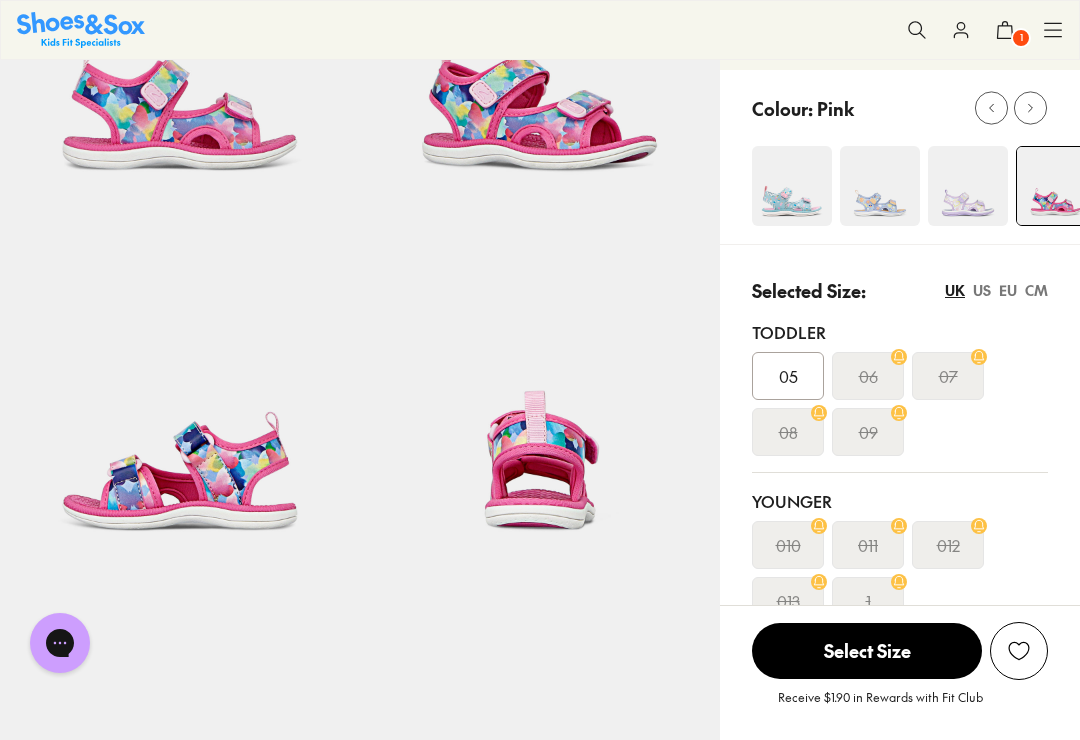 click at bounding box center (968, 186) 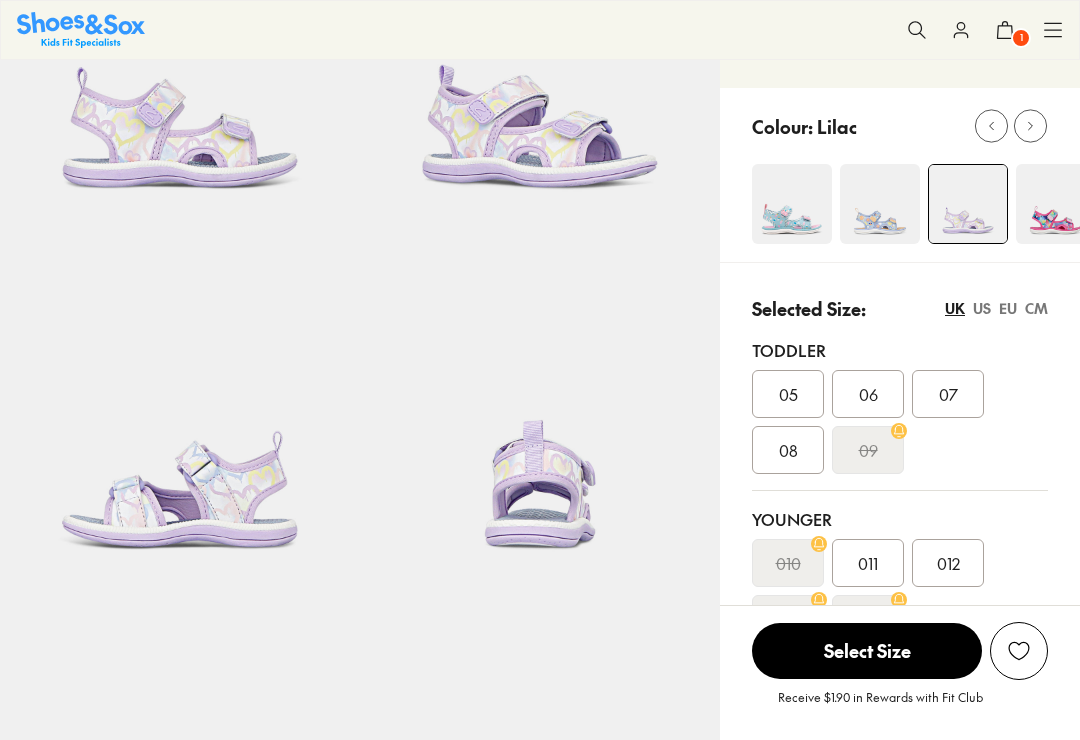 select on "*" 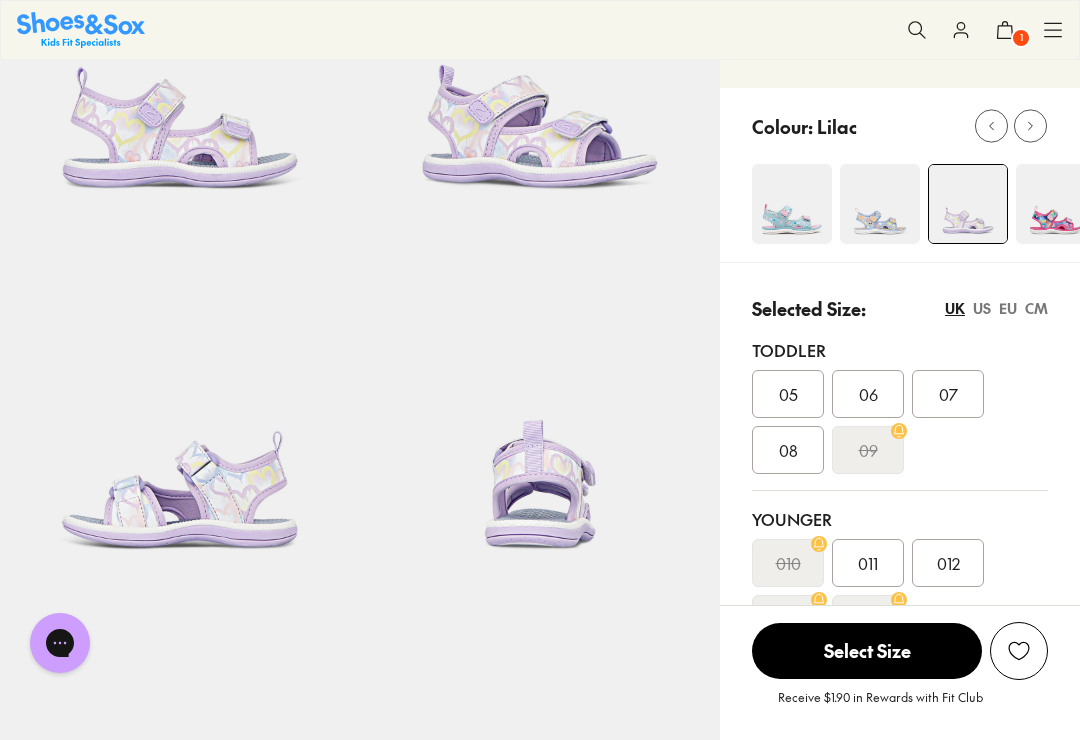scroll, scrollTop: 0, scrollLeft: 0, axis: both 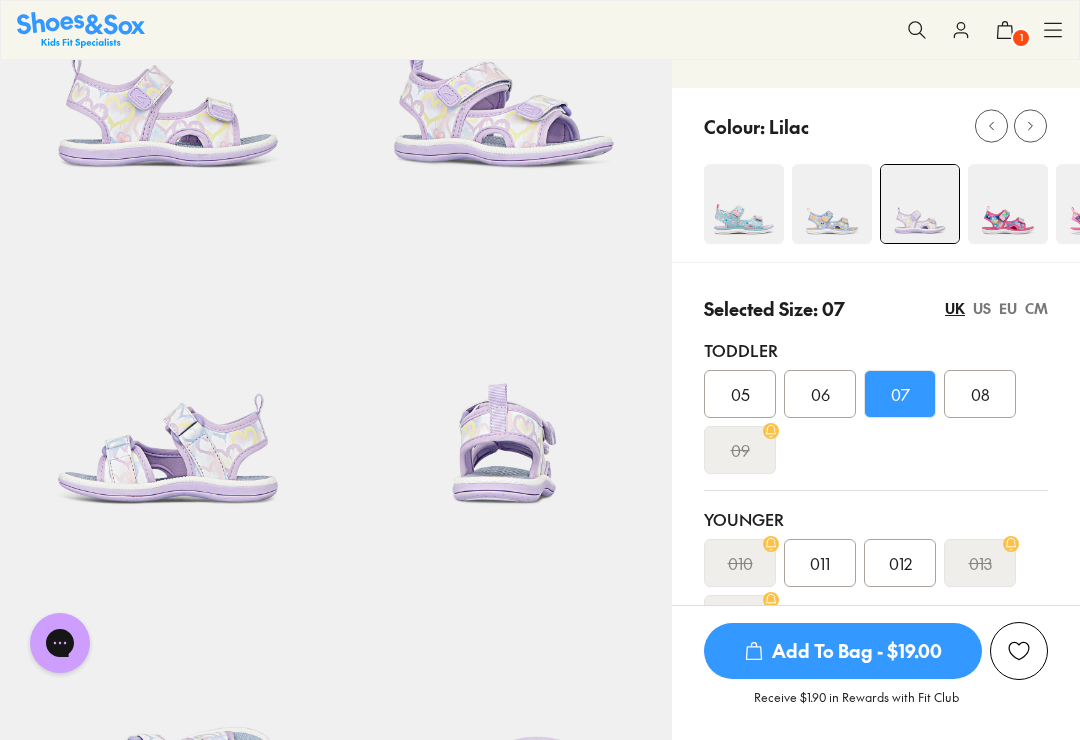 click on "Add To Bag - $19.00" at bounding box center (843, 651) 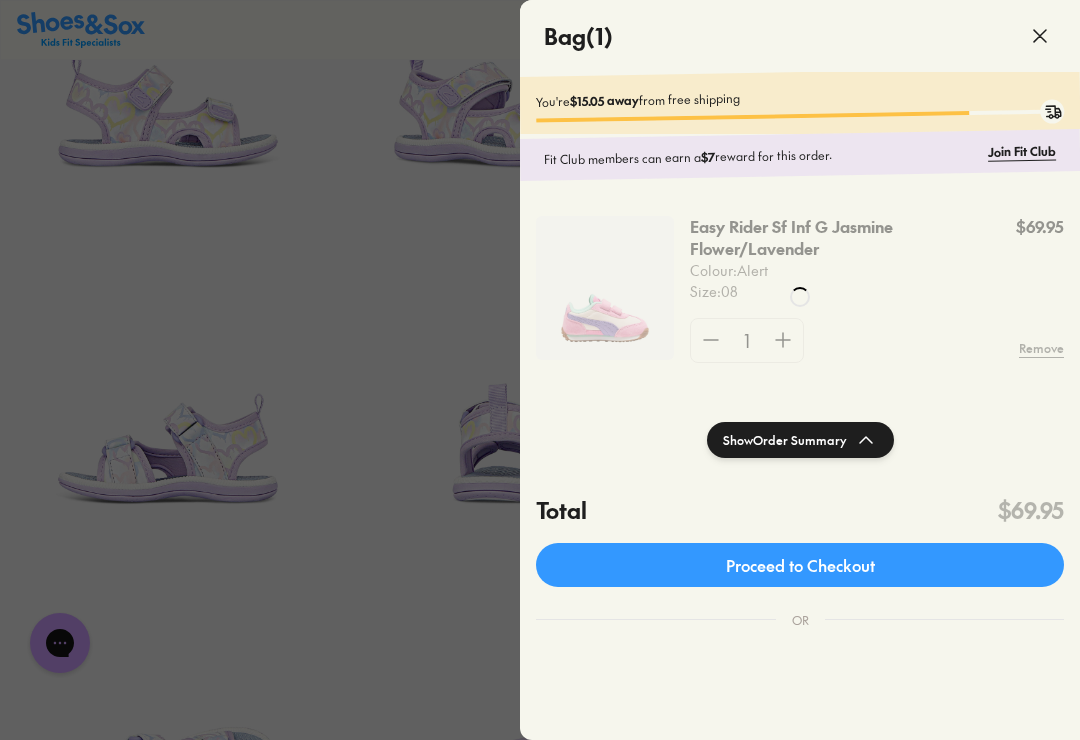 click 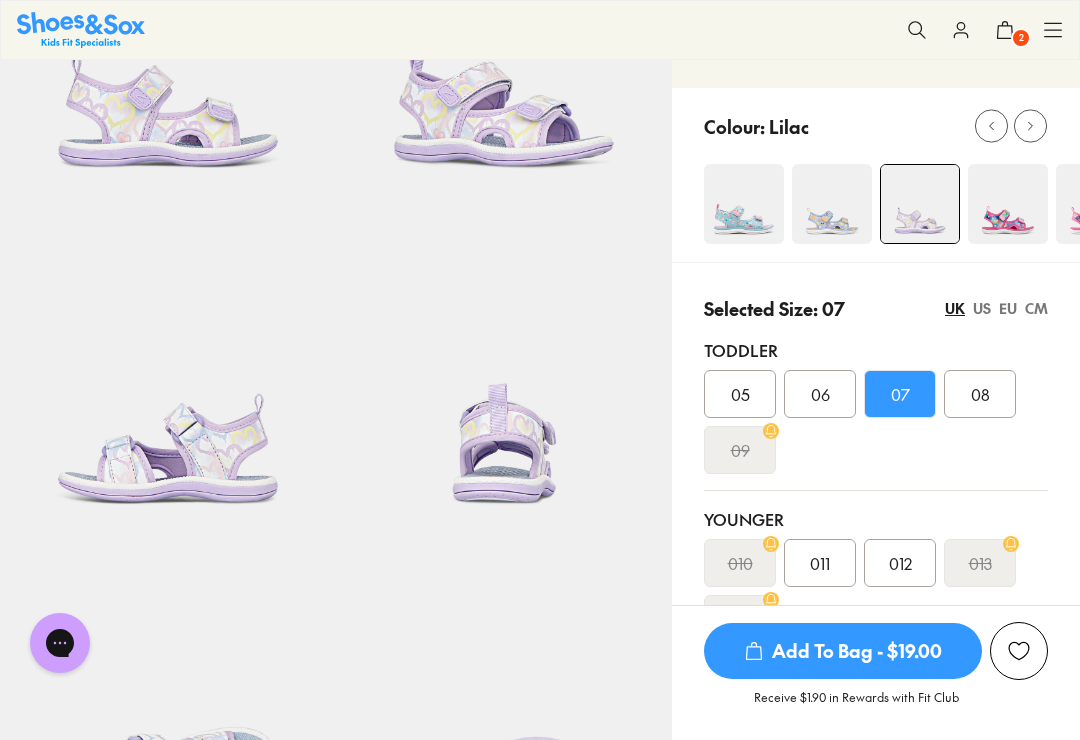 scroll, scrollTop: 0, scrollLeft: 0, axis: both 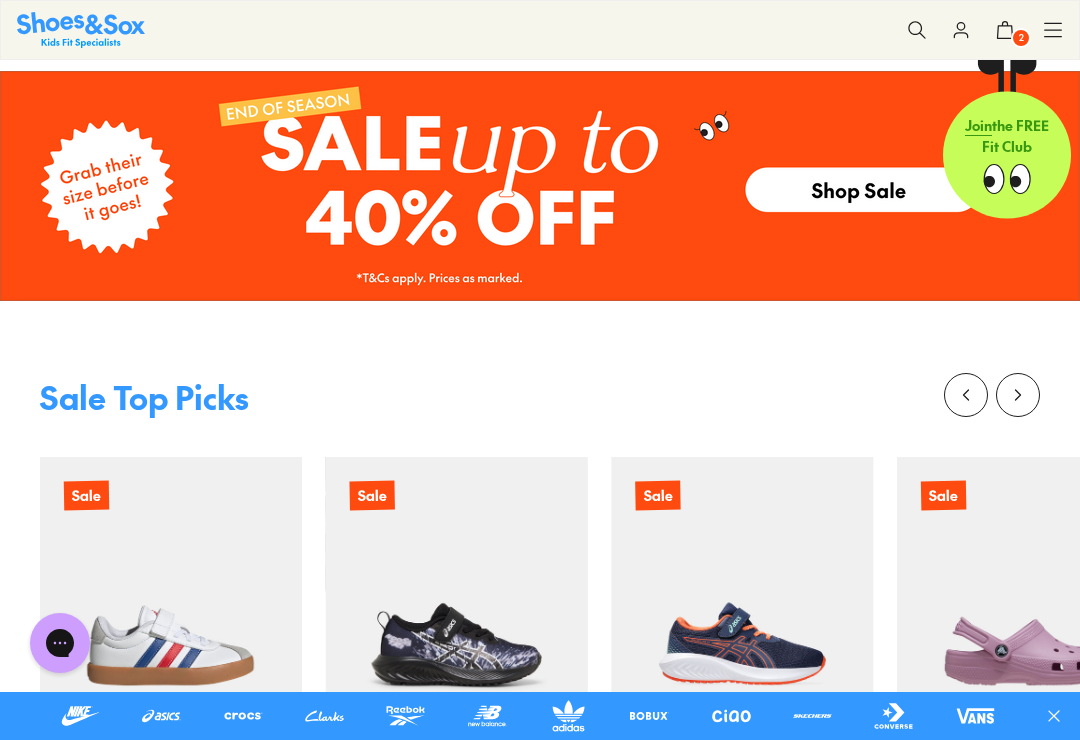 click at bounding box center (540, 186) 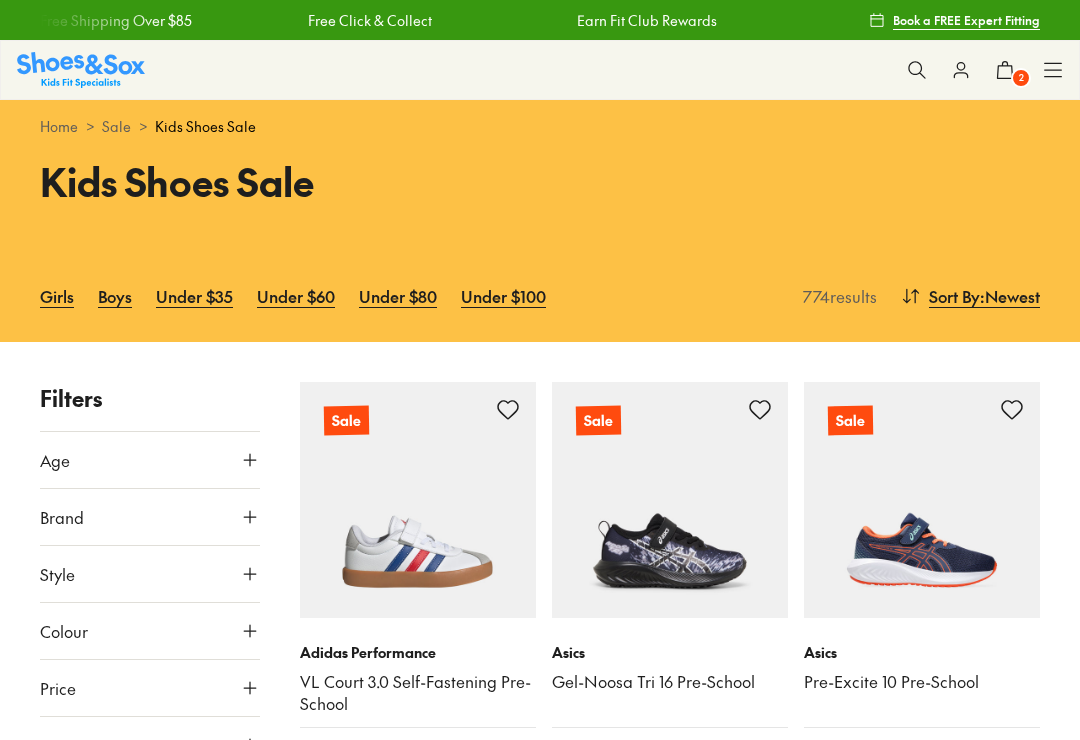 click on ":  Newest" at bounding box center [1010, 296] 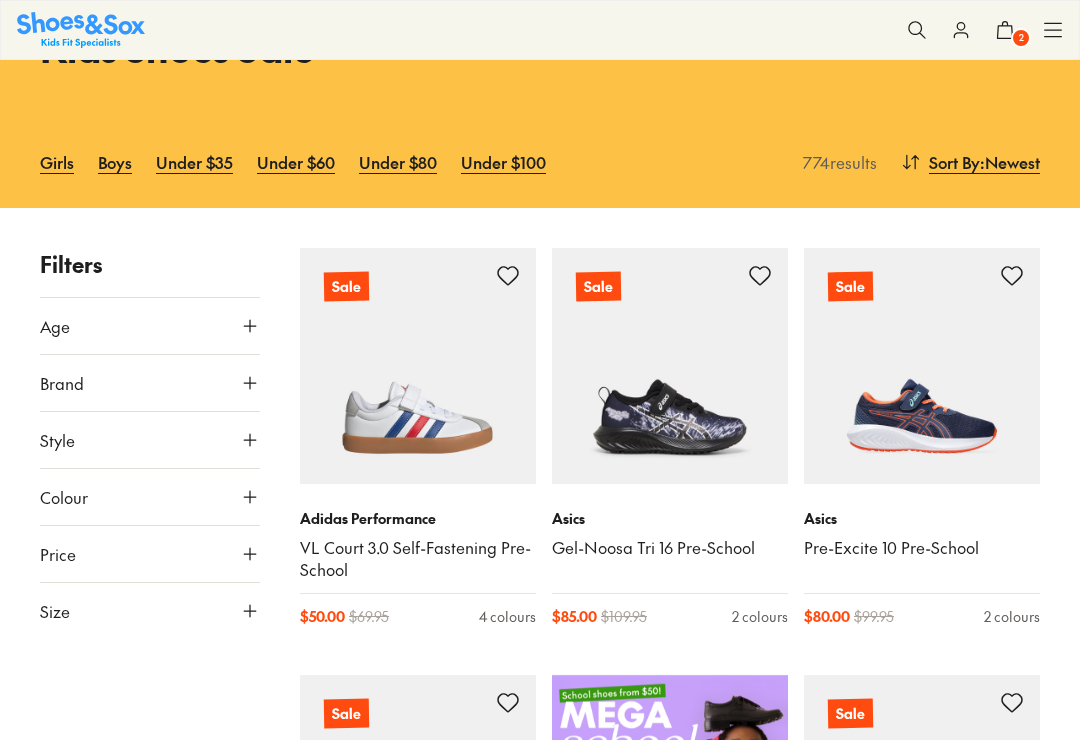 click on "Price: Low to High" at bounding box center [833, 429] 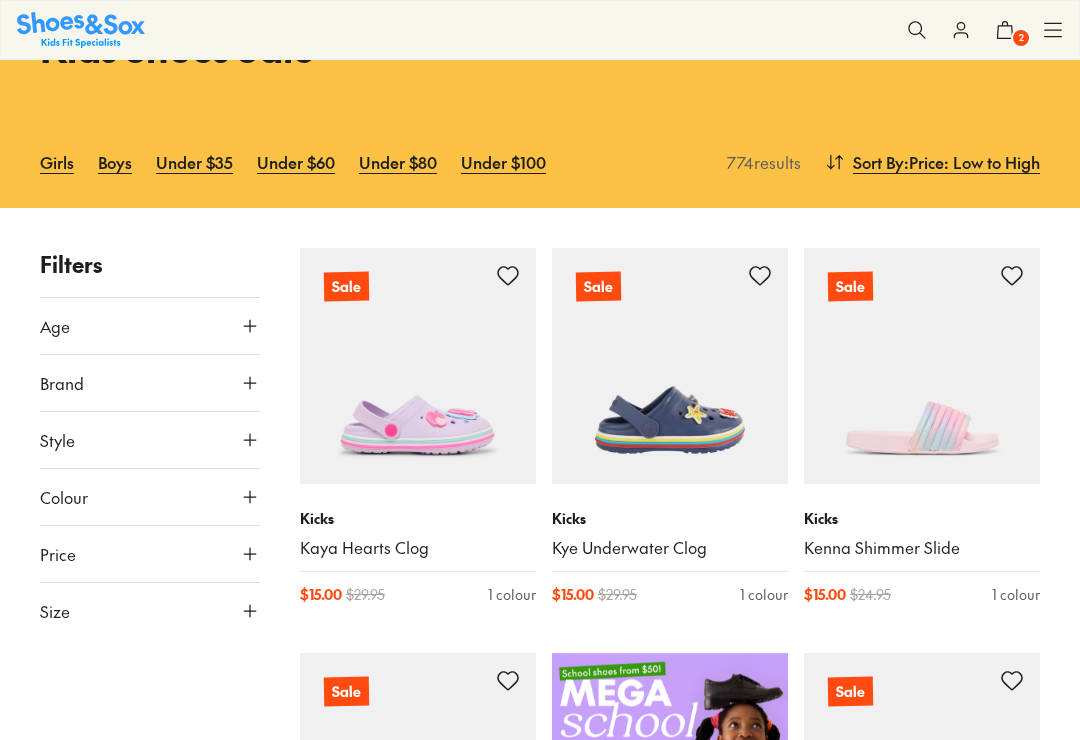 scroll, scrollTop: 0, scrollLeft: 0, axis: both 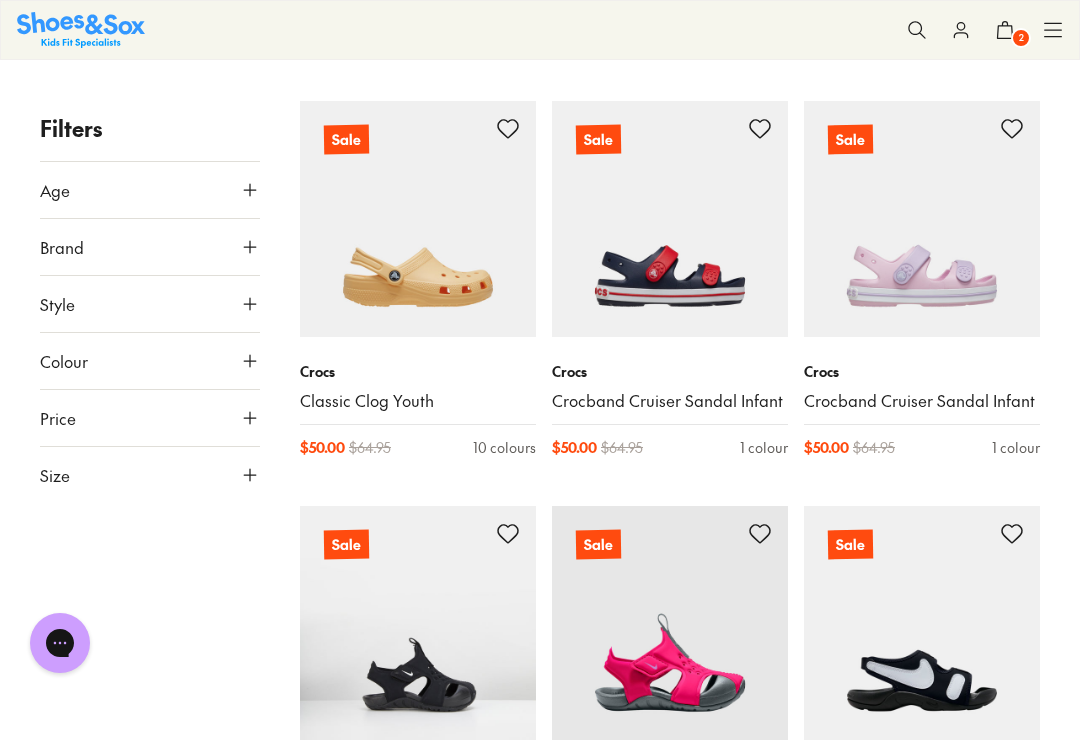 click on "Brand" at bounding box center (62, 247) 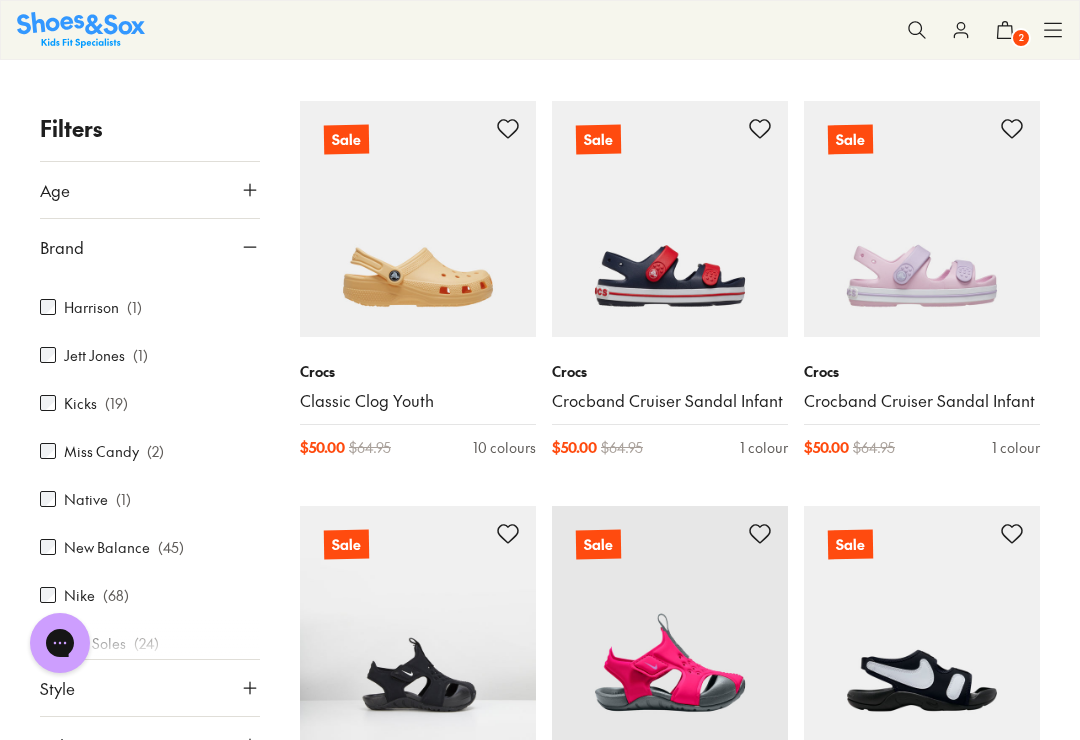 scroll, scrollTop: 607, scrollLeft: 0, axis: vertical 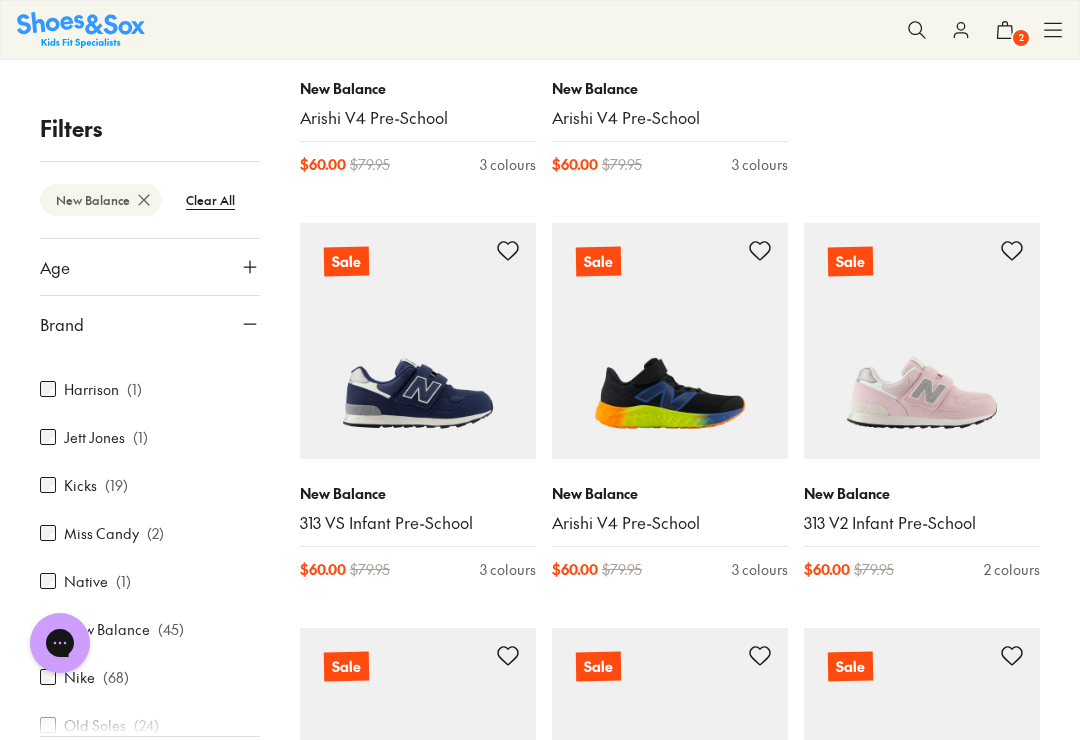 click at bounding box center [922, 341] 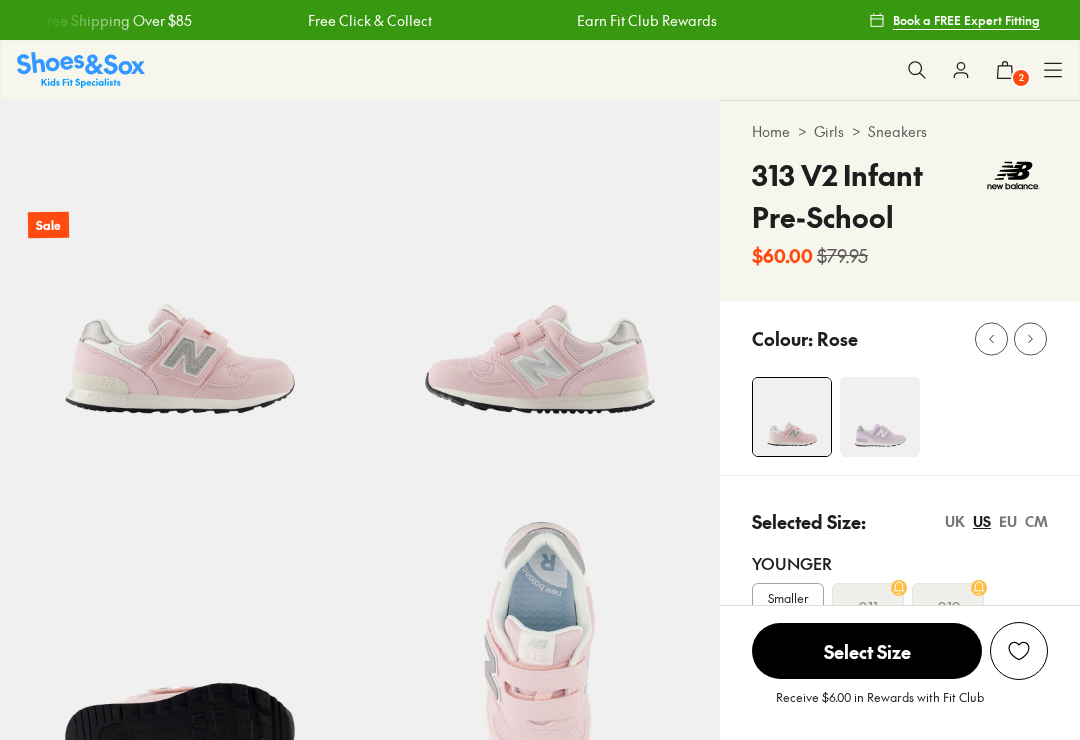 scroll, scrollTop: 86, scrollLeft: 0, axis: vertical 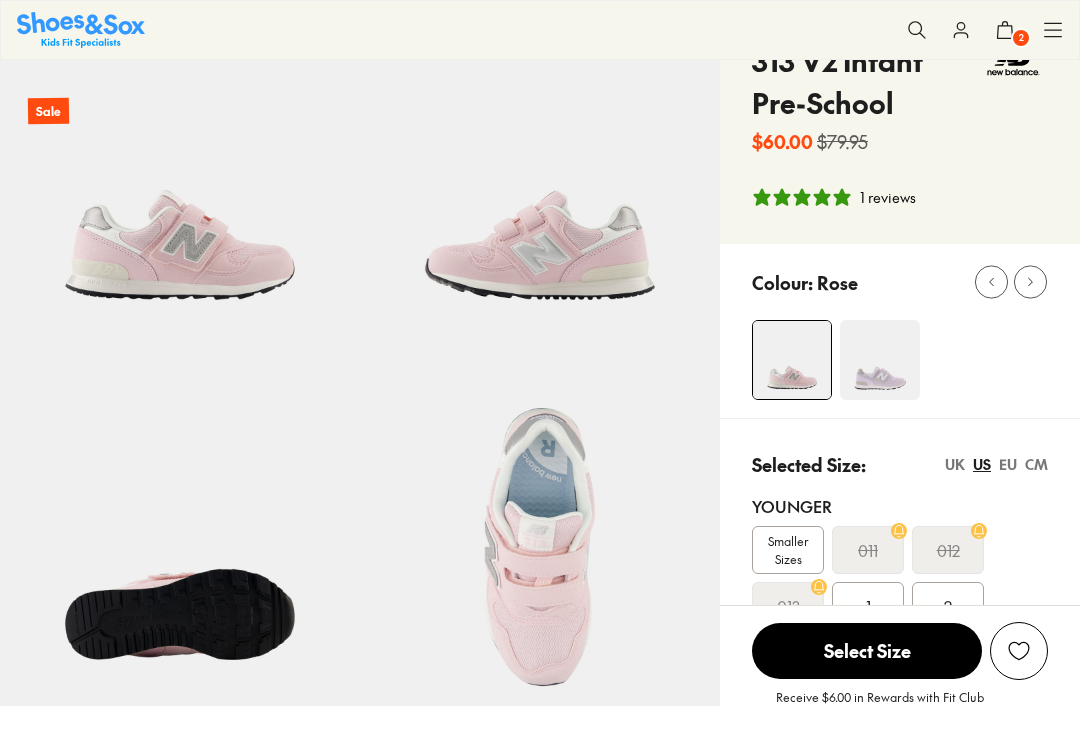 select on "*" 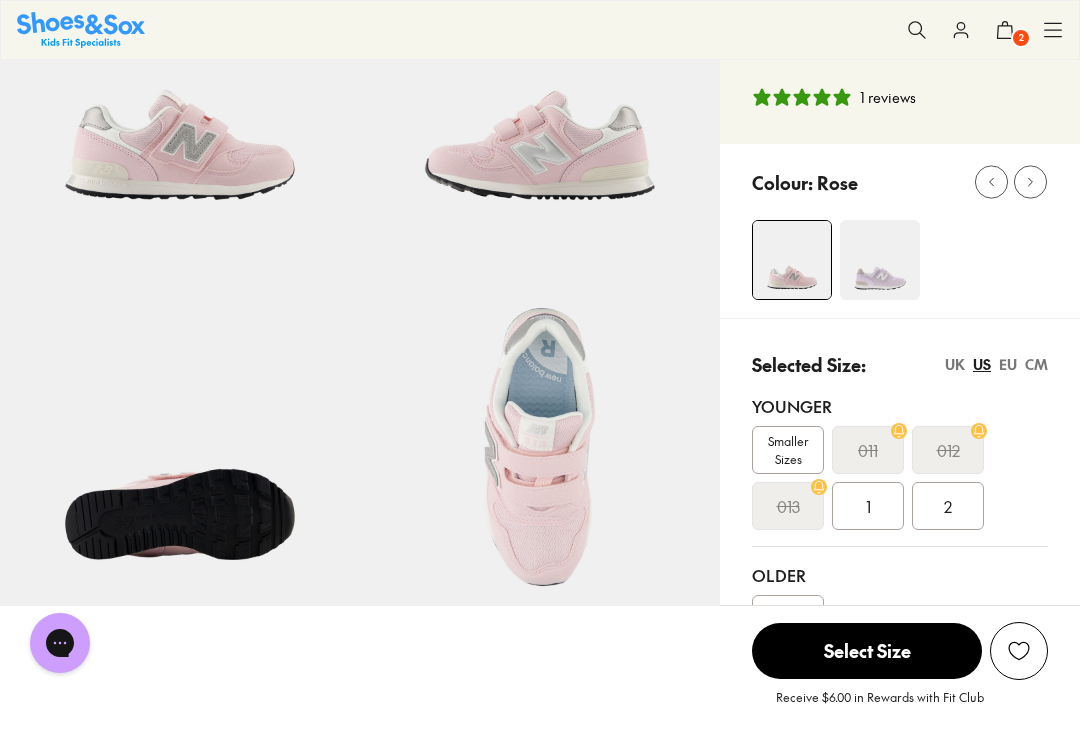 scroll, scrollTop: 0, scrollLeft: 0, axis: both 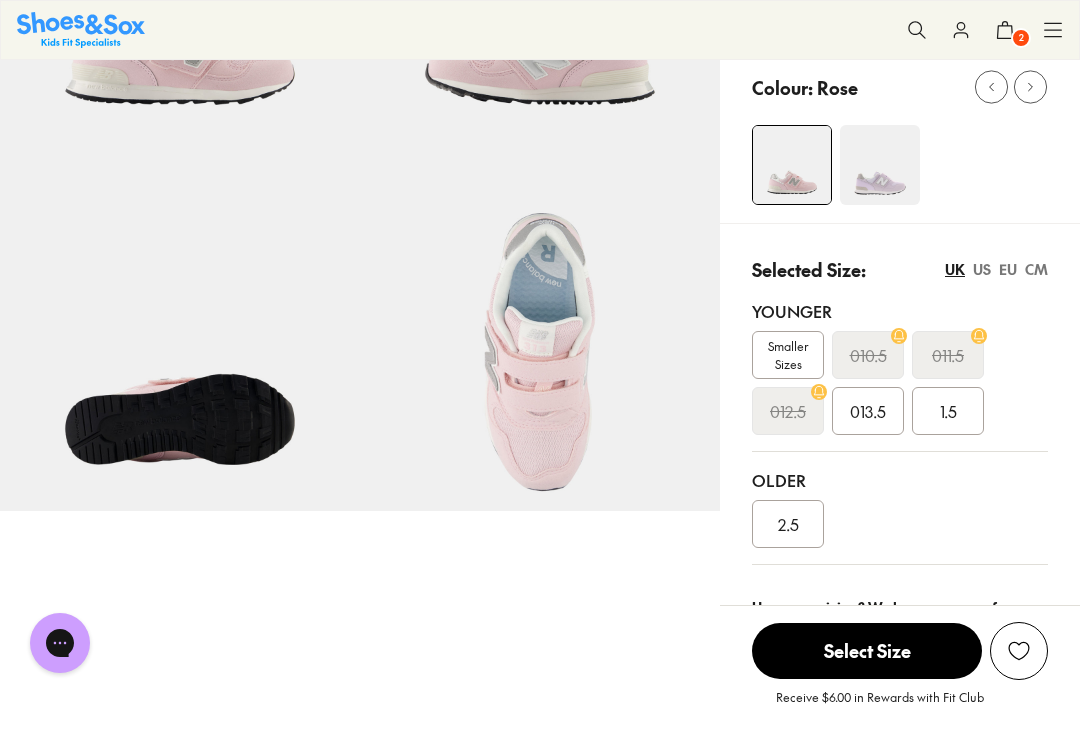 click on "US" at bounding box center [982, 269] 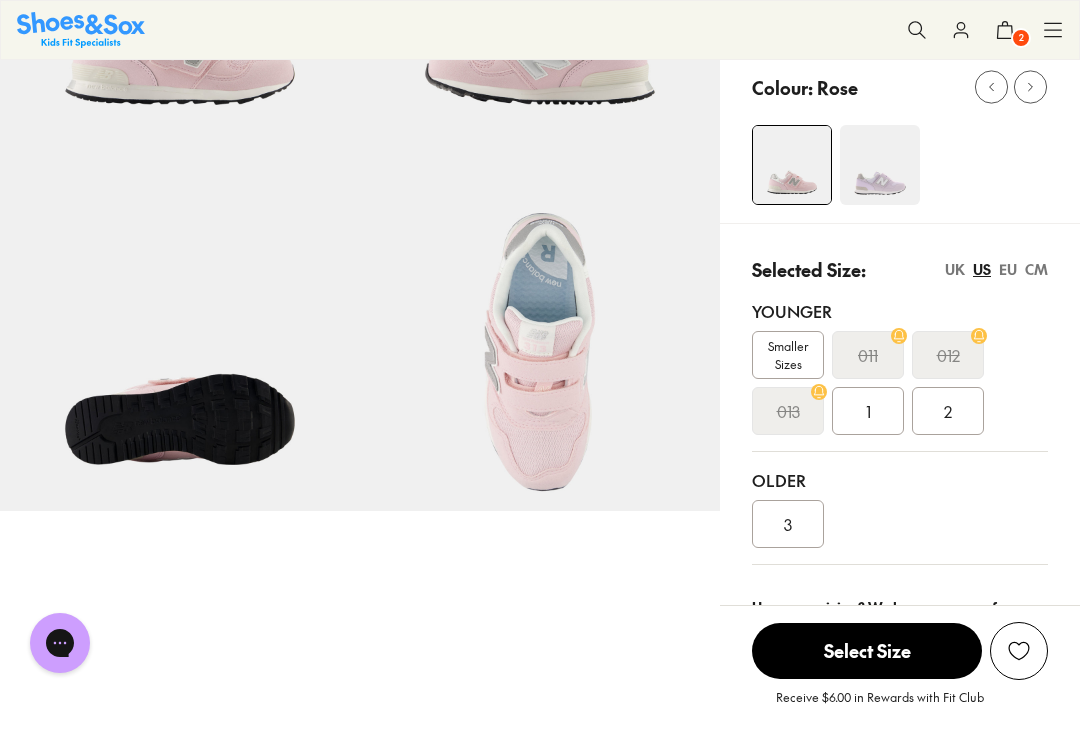 click on "EU" at bounding box center [1008, 269] 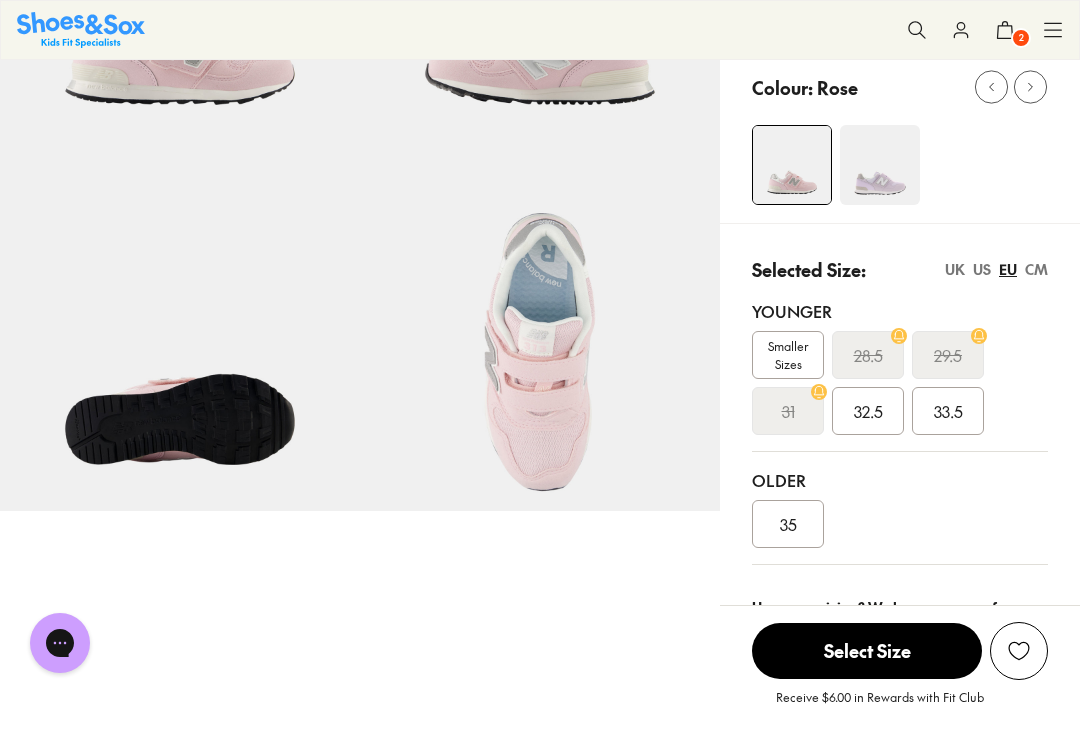 click on "UK" at bounding box center [955, 269] 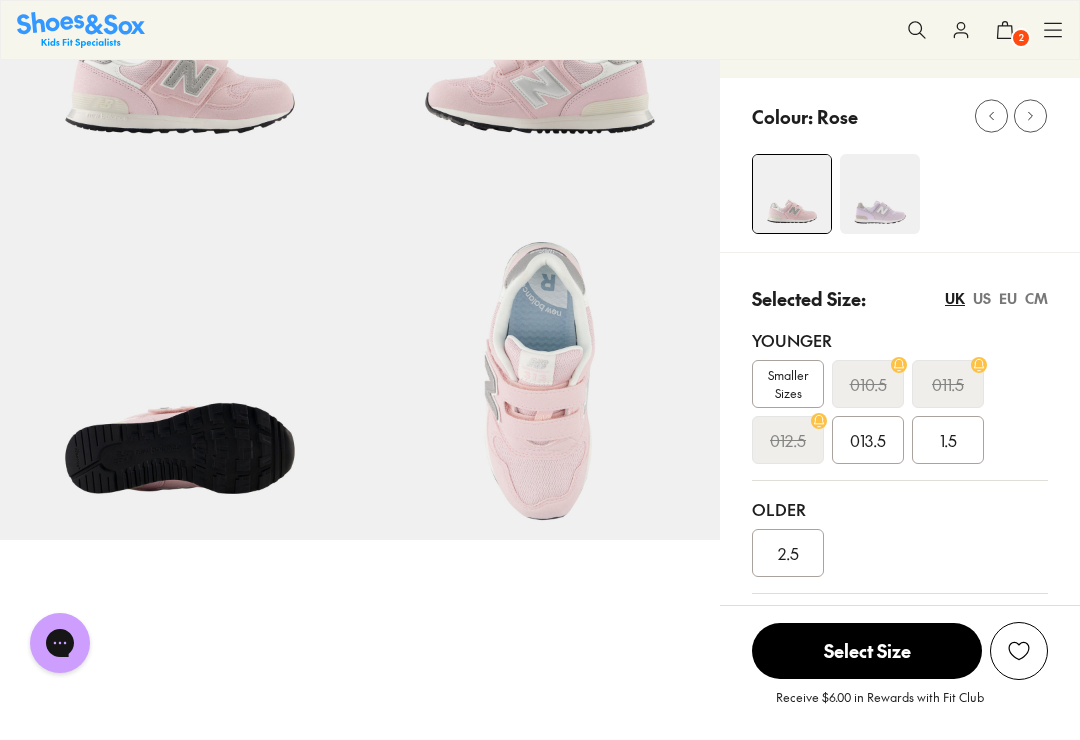 scroll, scrollTop: 279, scrollLeft: 0, axis: vertical 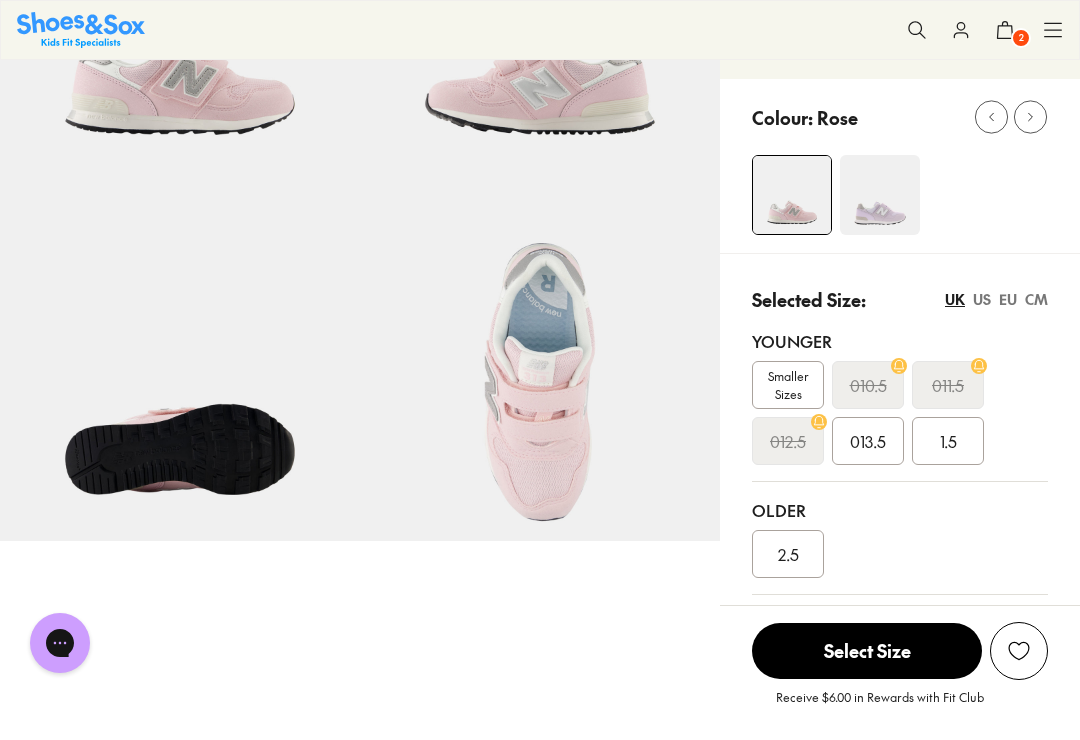 click on "Smaller Sizes" at bounding box center (788, 385) 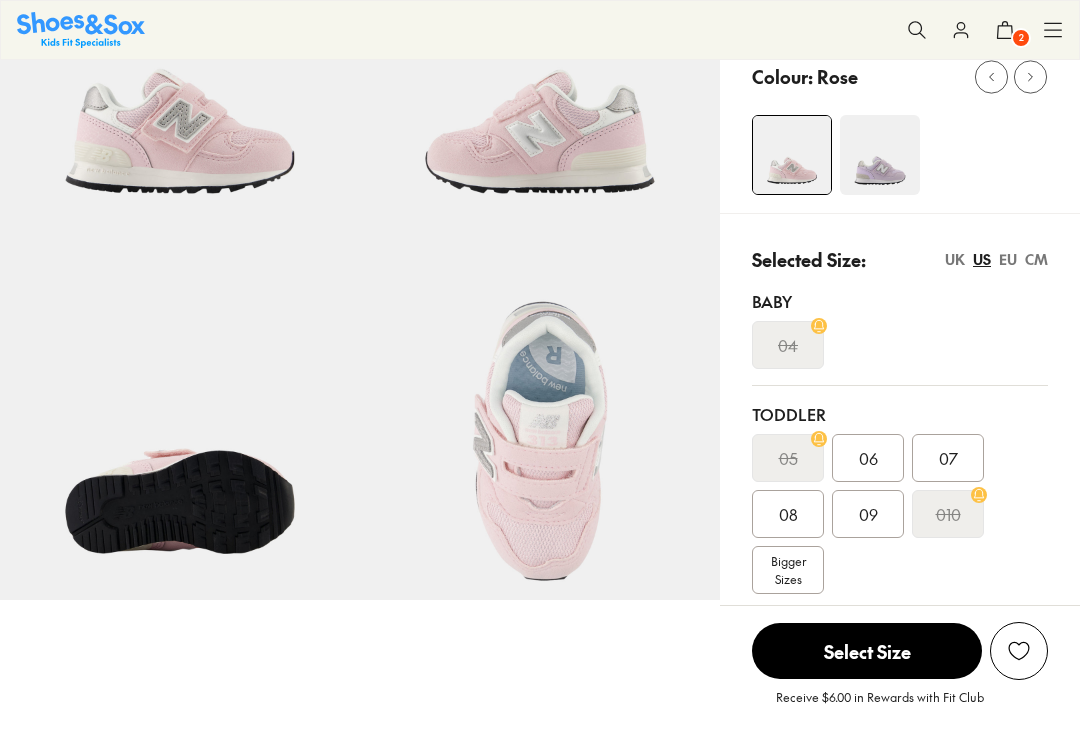 select on "*" 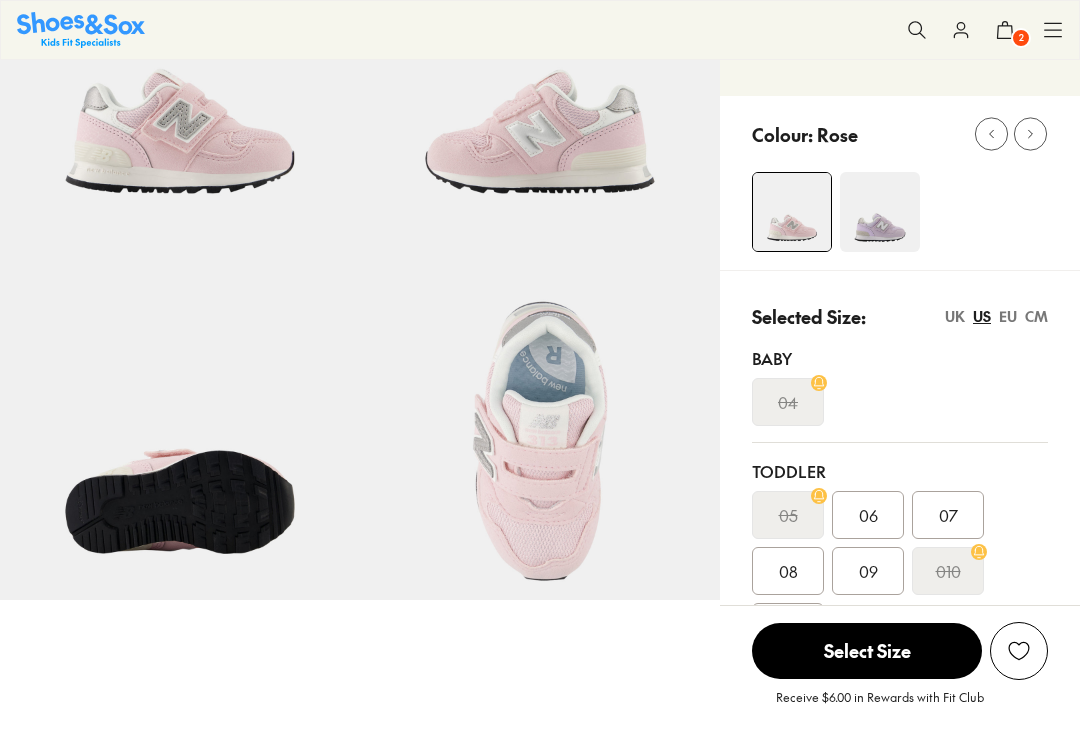 scroll, scrollTop: 239, scrollLeft: 0, axis: vertical 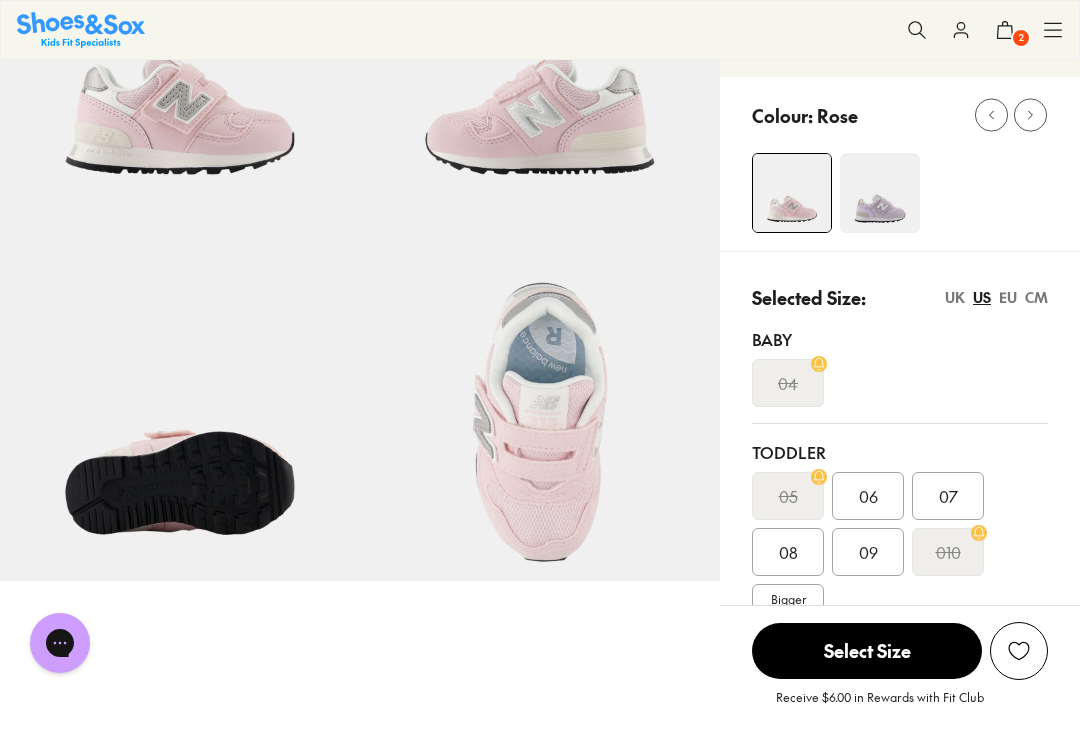 click on "UK" at bounding box center [955, 297] 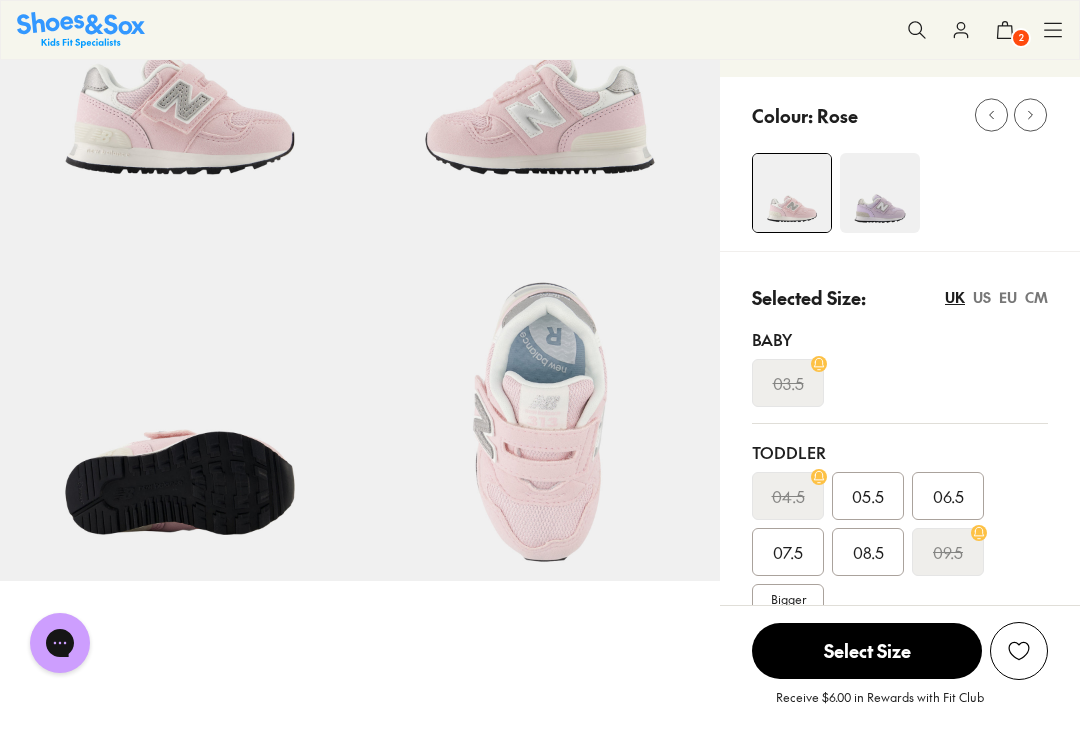 click on "07.5" at bounding box center [788, 552] 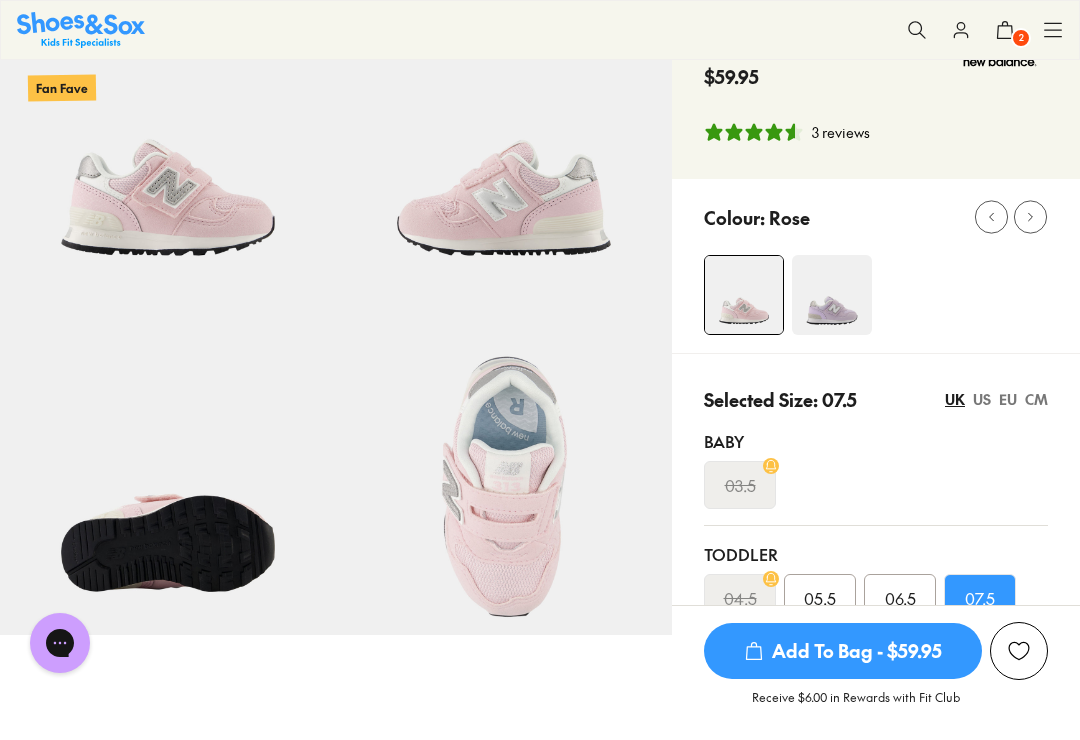 scroll, scrollTop: 138, scrollLeft: 0, axis: vertical 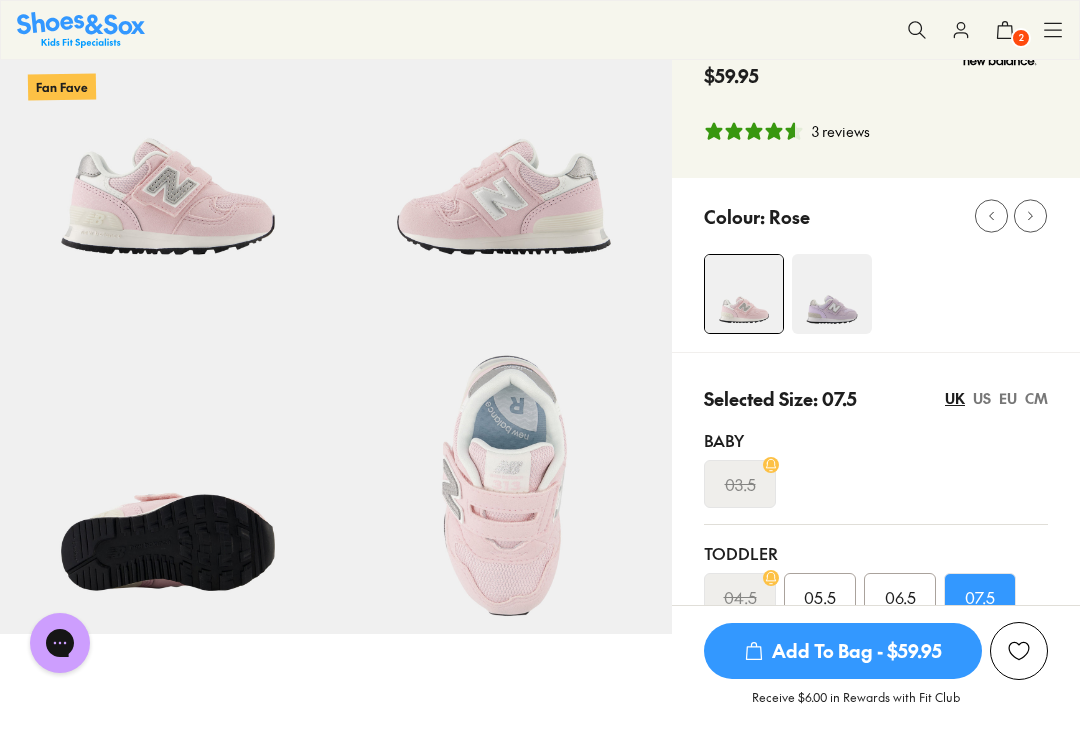 click on "Add To Bag - $59.95" at bounding box center (843, 651) 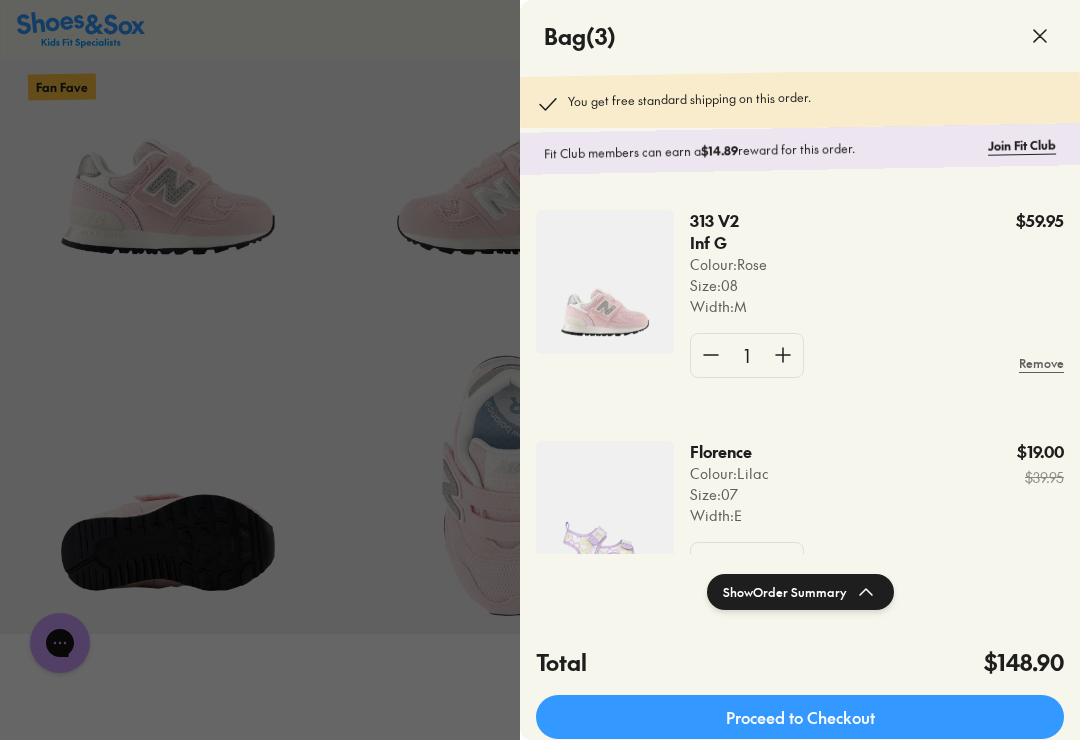click 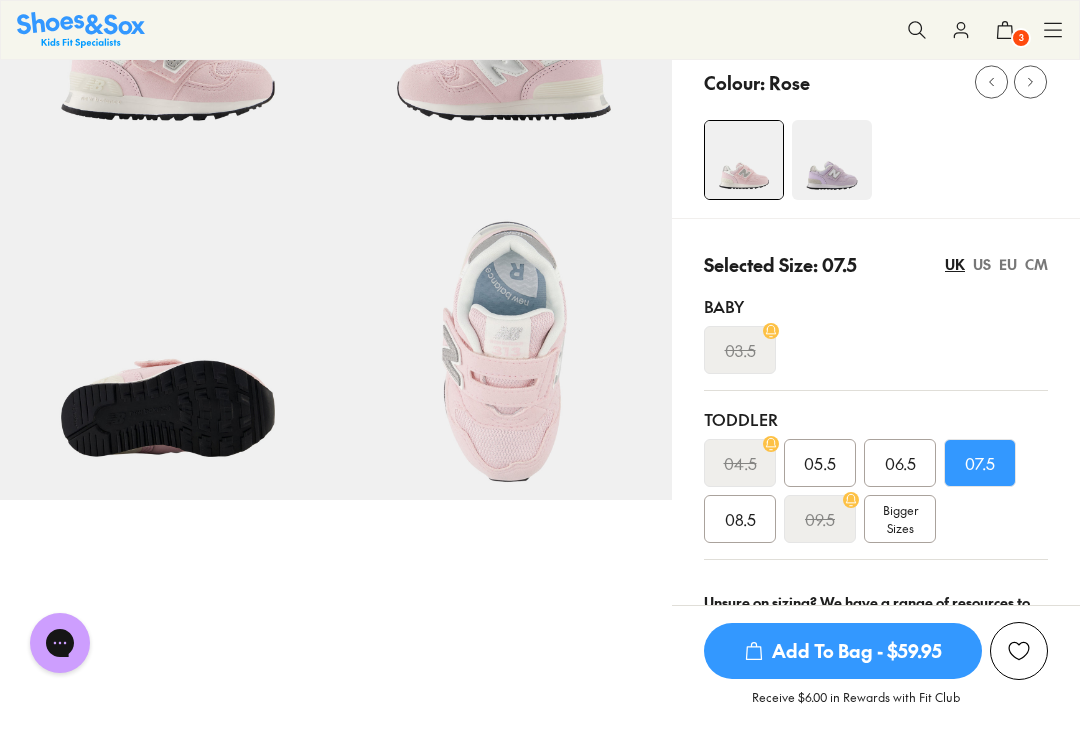scroll, scrollTop: 273, scrollLeft: 0, axis: vertical 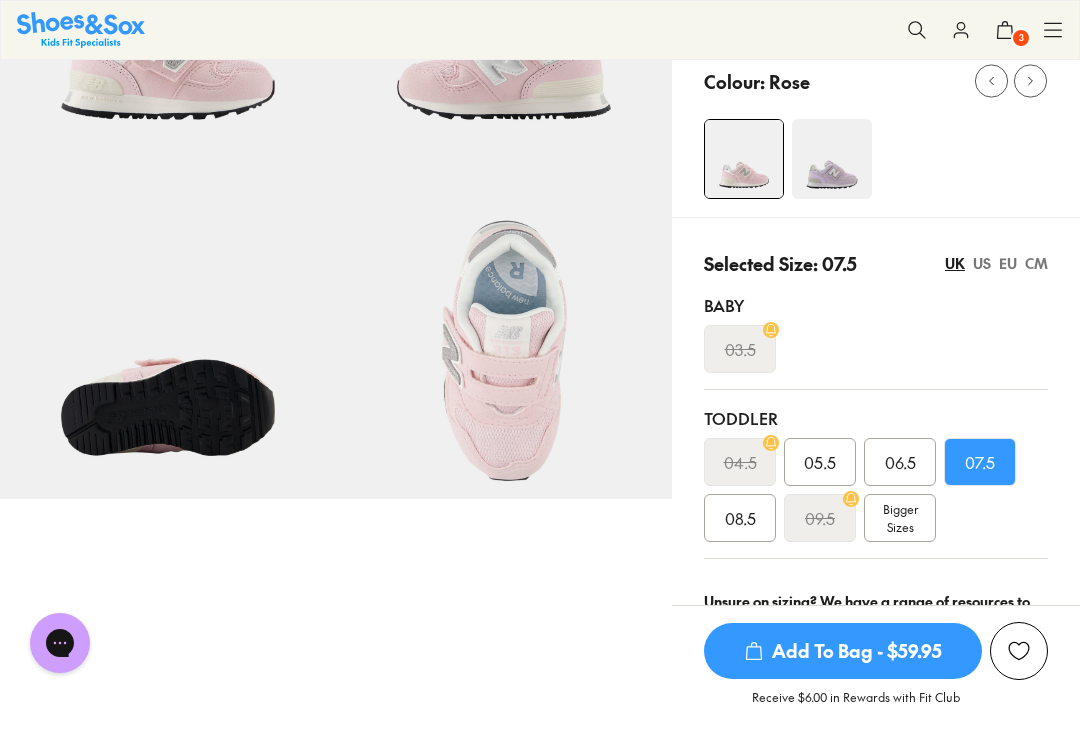 click on "Bigger Sizes" at bounding box center (900, 518) 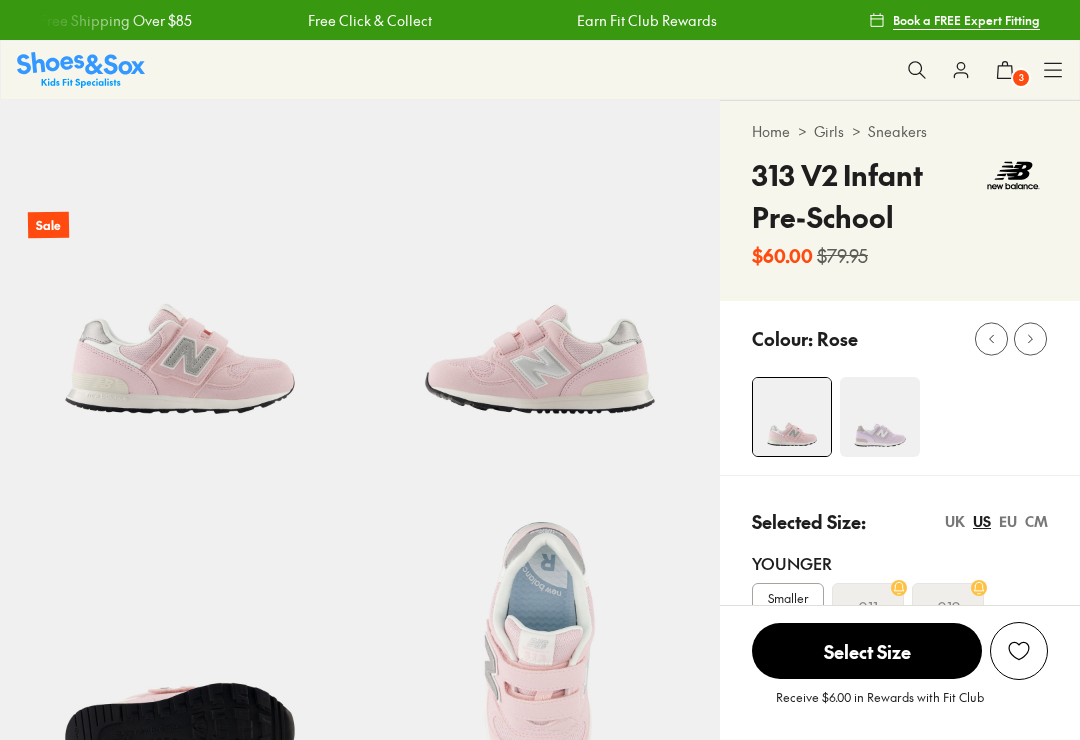 scroll, scrollTop: 0, scrollLeft: 0, axis: both 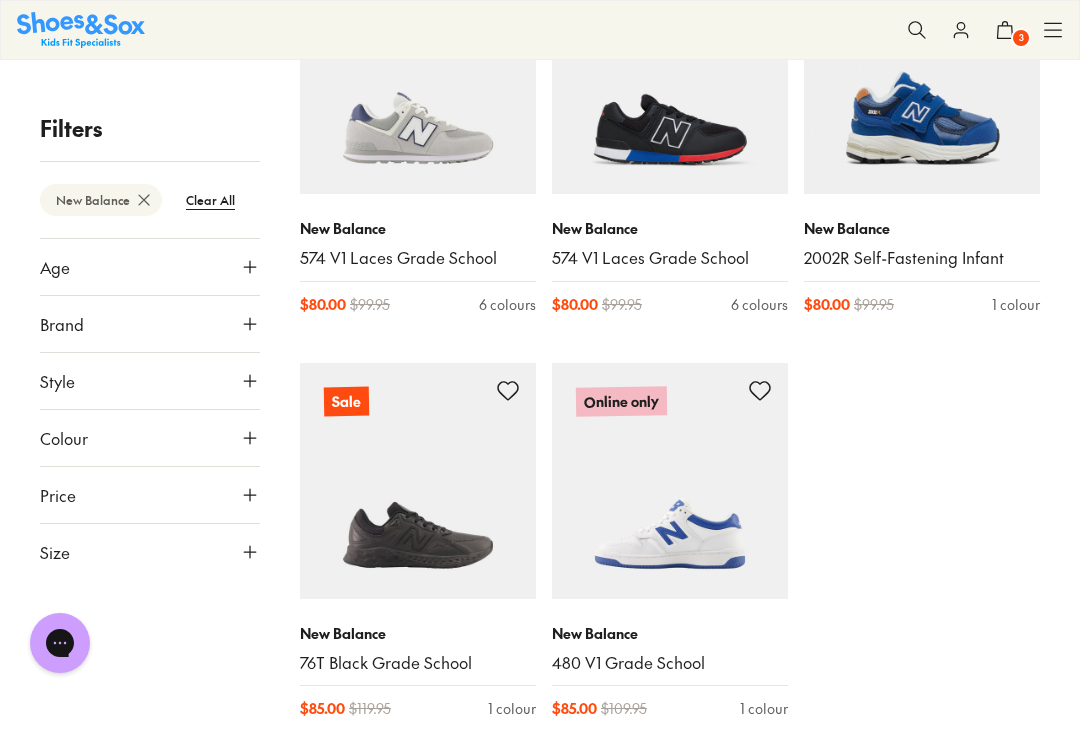 click on "Brand" at bounding box center (150, 324) 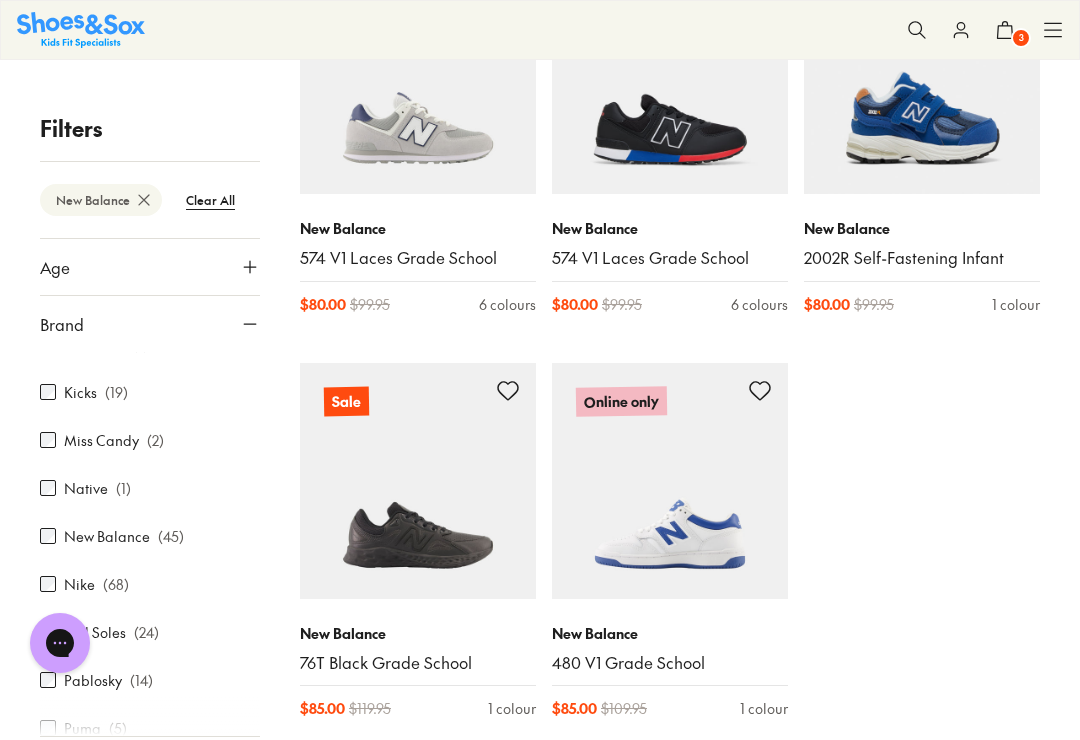 scroll, scrollTop: 726, scrollLeft: 0, axis: vertical 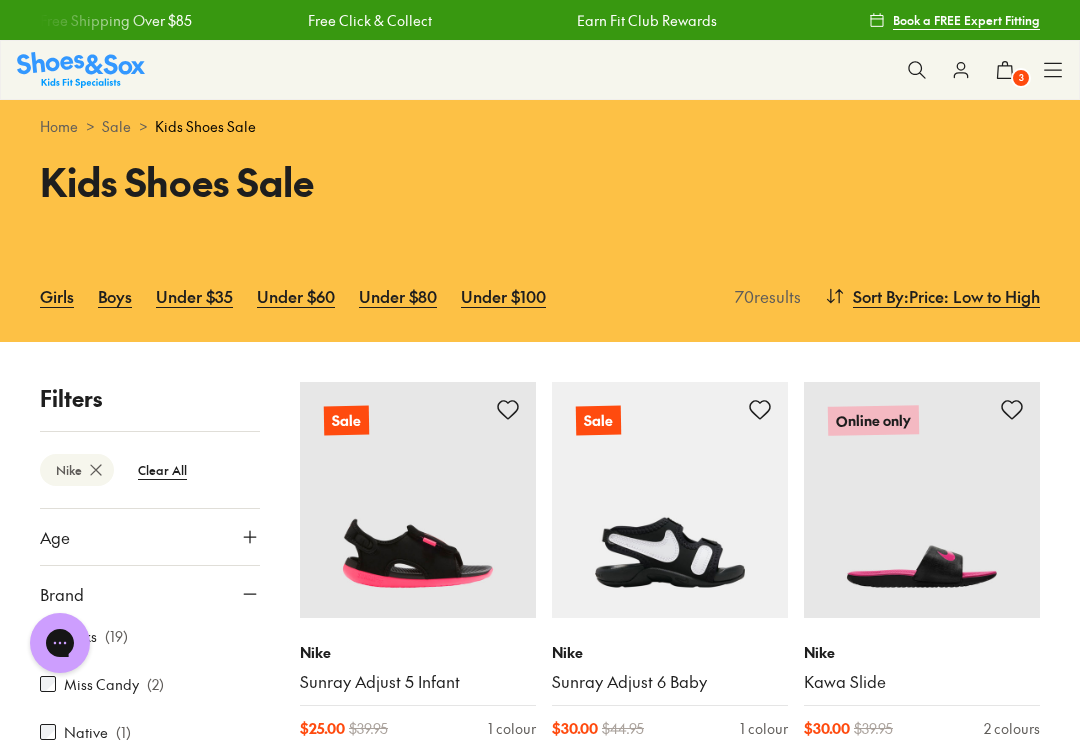 click on "Under $35" at bounding box center [194, 296] 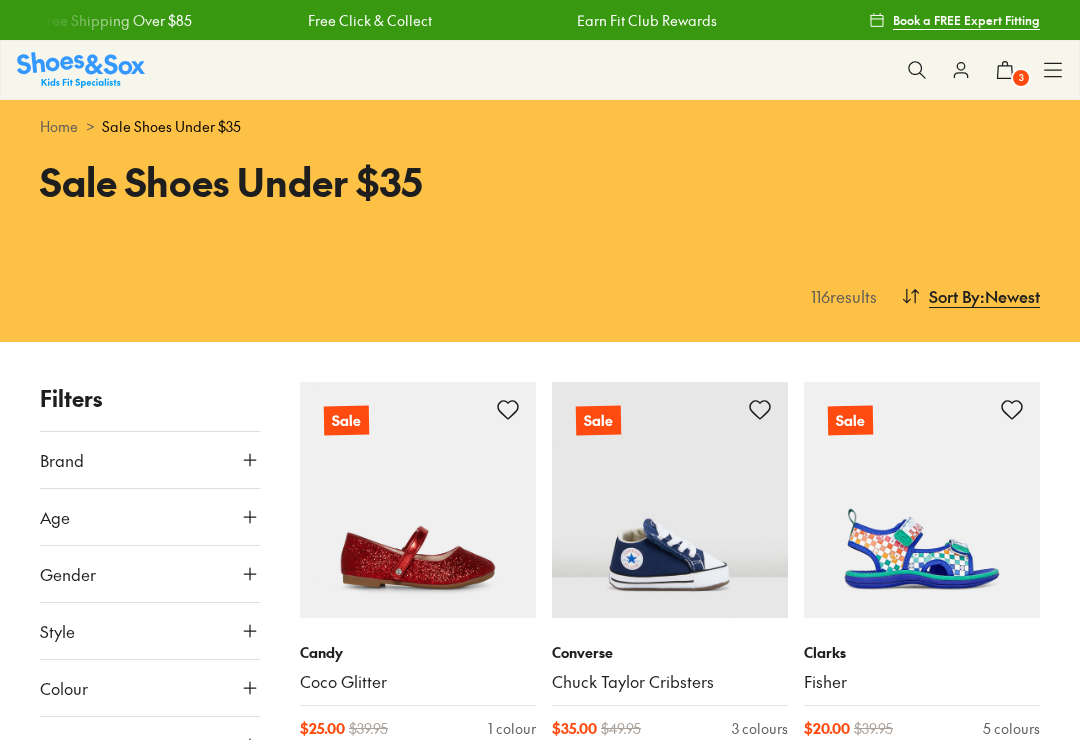 scroll, scrollTop: 0, scrollLeft: 0, axis: both 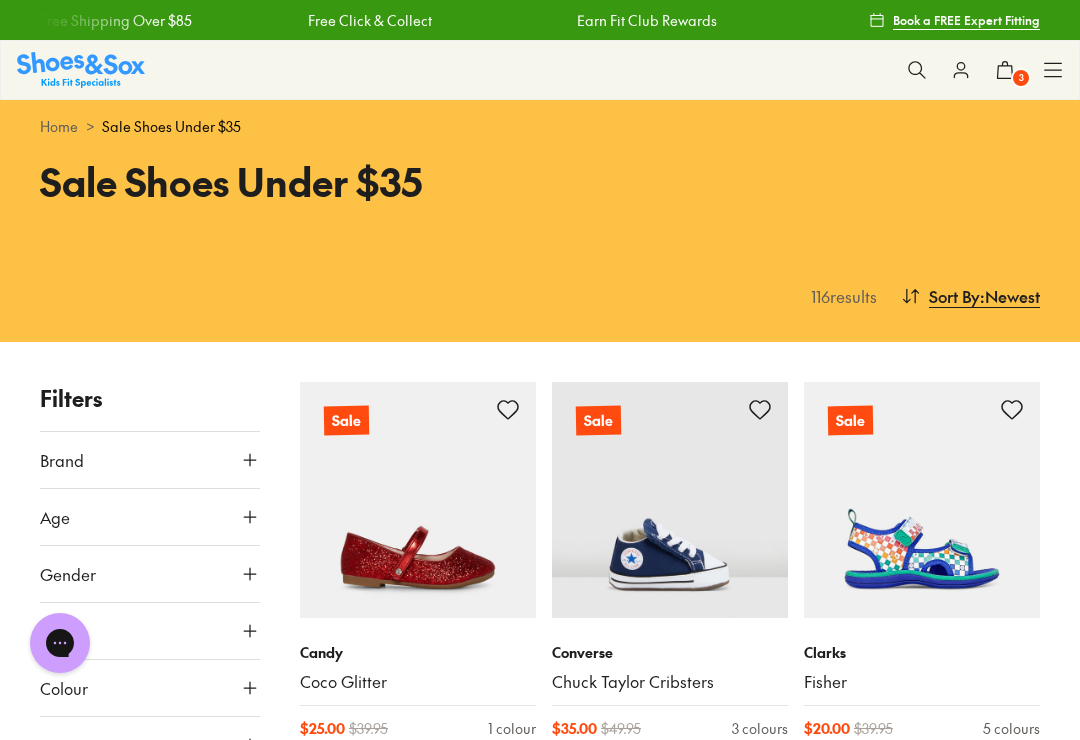 click at bounding box center (81, 69) 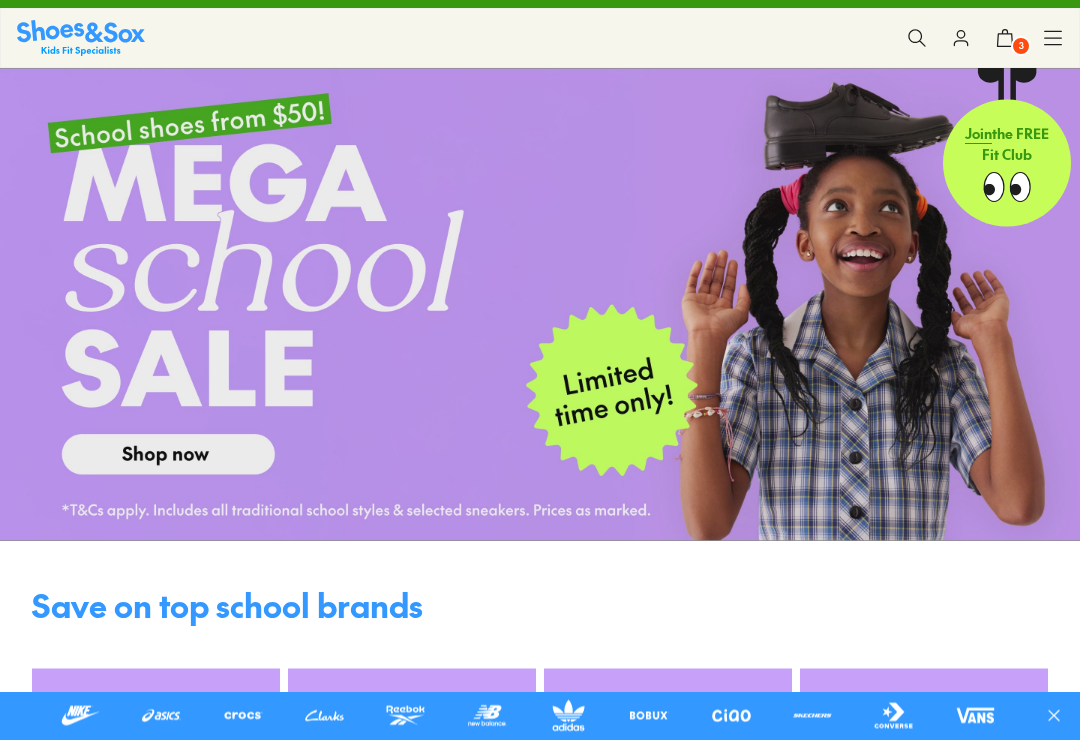 scroll, scrollTop: 0, scrollLeft: 0, axis: both 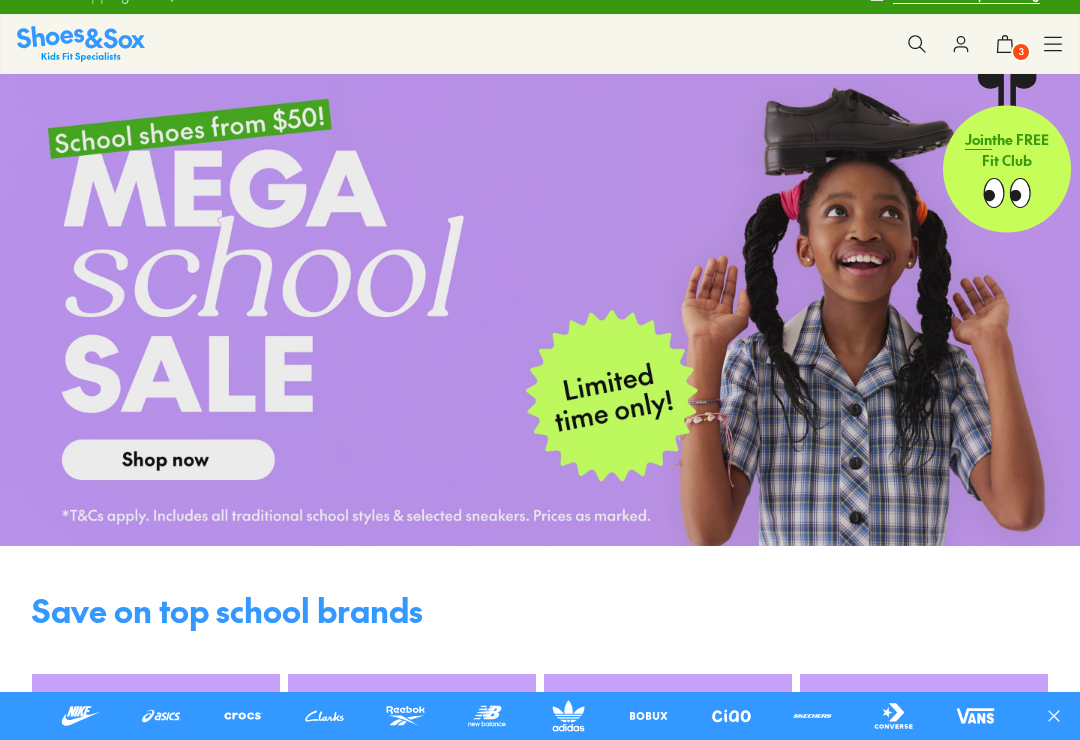 click 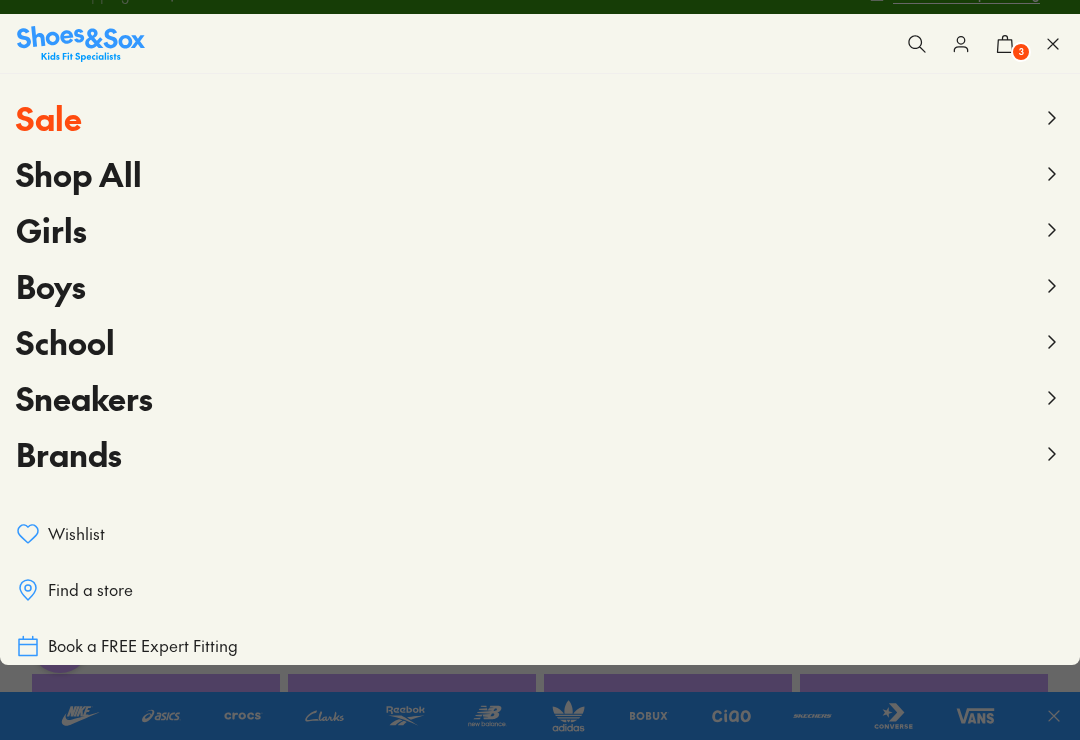 scroll, scrollTop: 0, scrollLeft: 0, axis: both 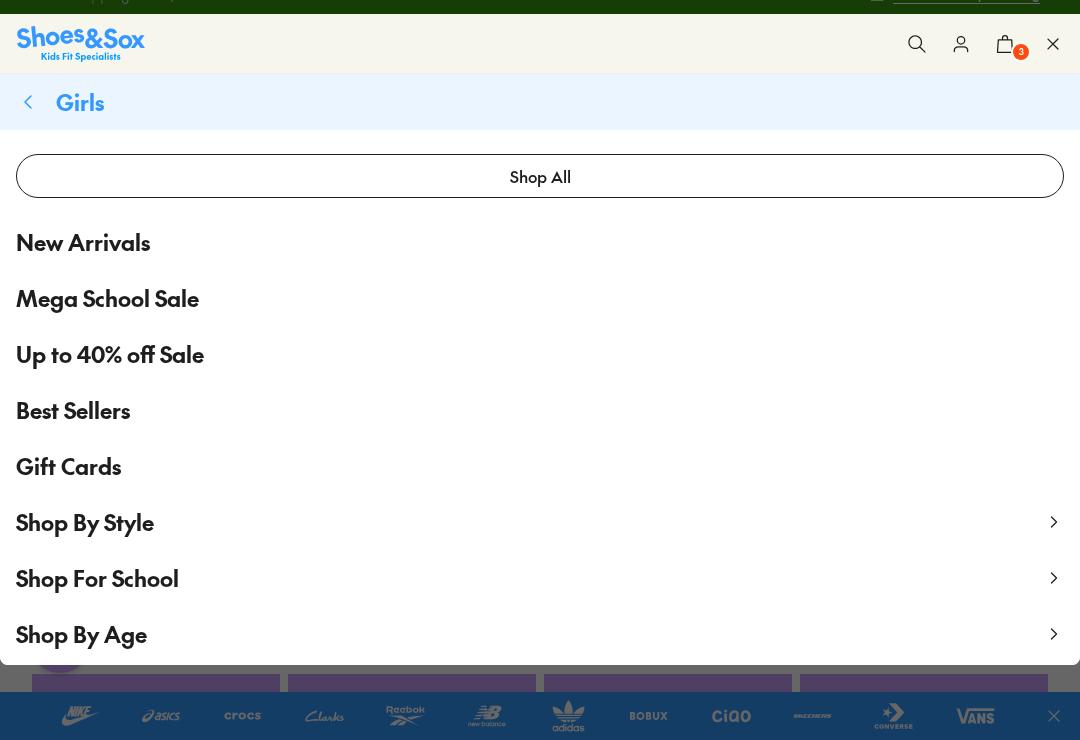 click on "Shop By Age" at bounding box center (81, 634) 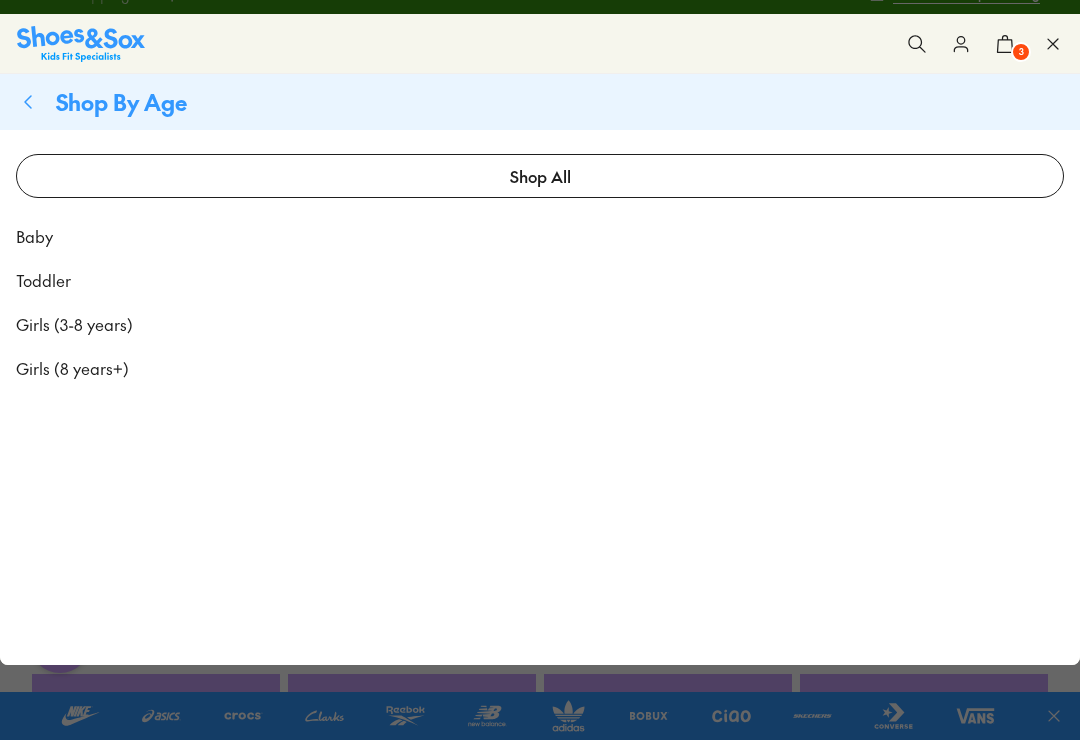 click on "Toddler" at bounding box center [43, 280] 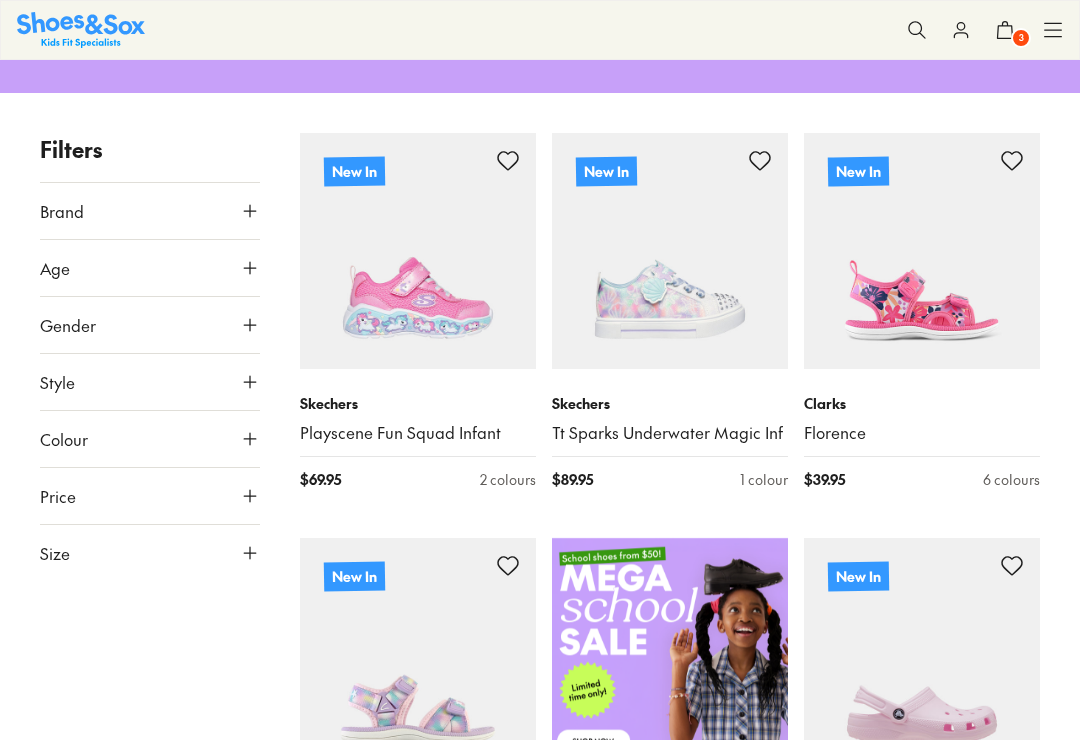 scroll, scrollTop: 266, scrollLeft: 0, axis: vertical 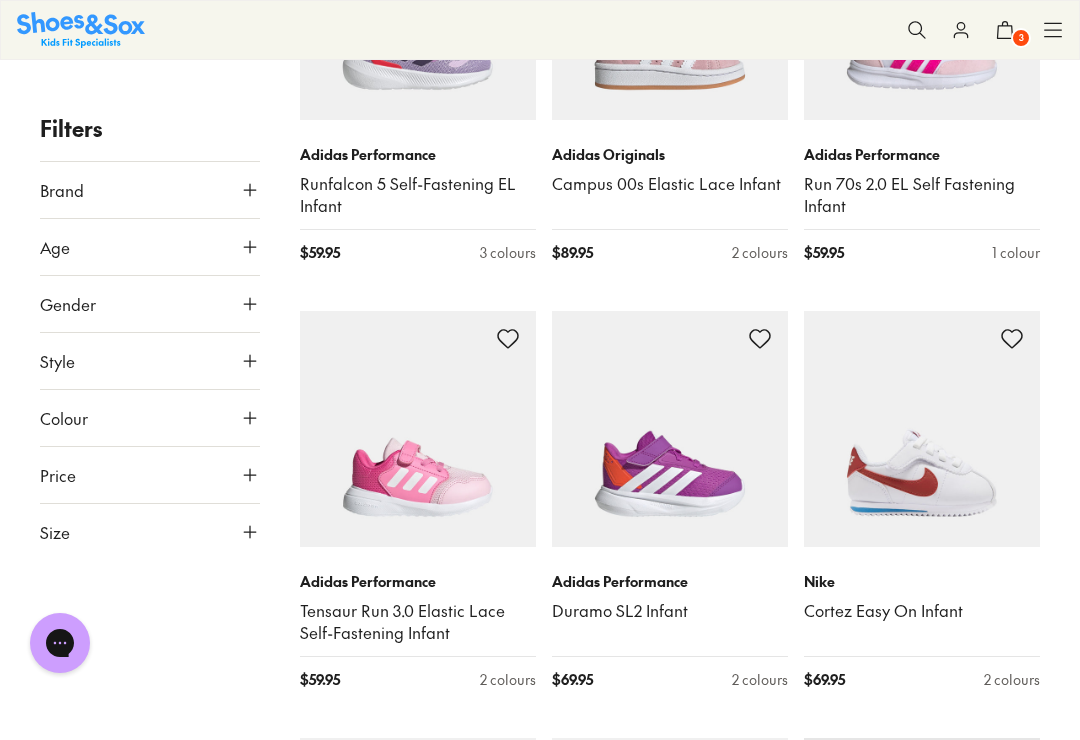 click at bounding box center (922, 429) 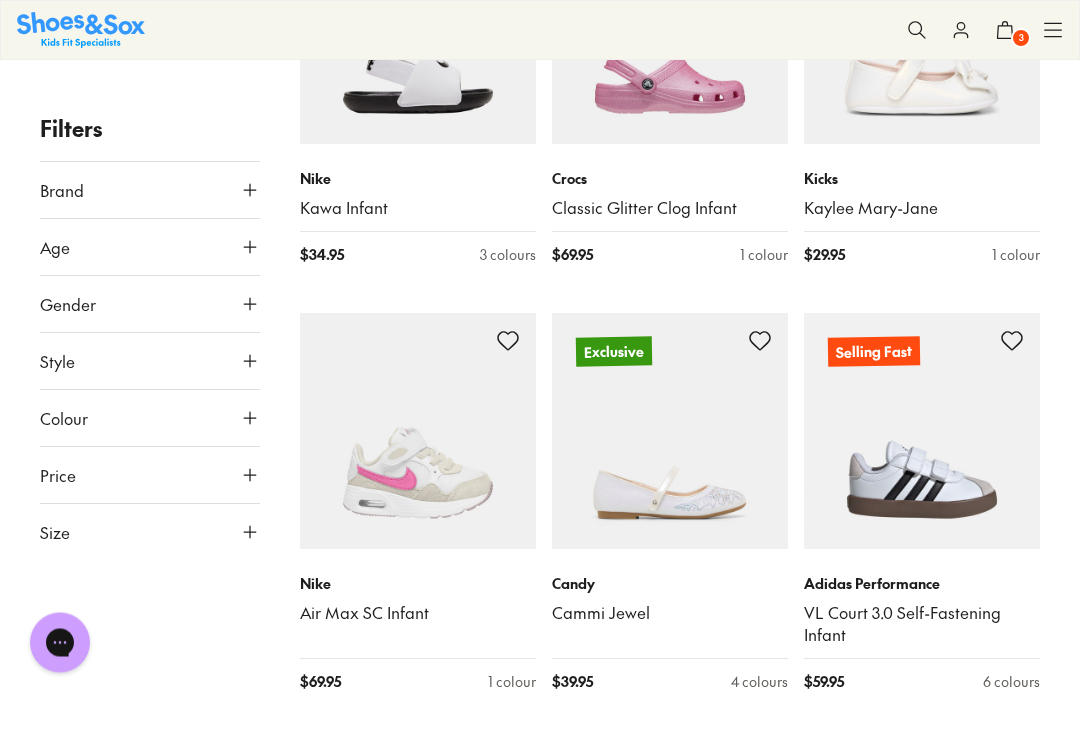 scroll, scrollTop: 6674, scrollLeft: 0, axis: vertical 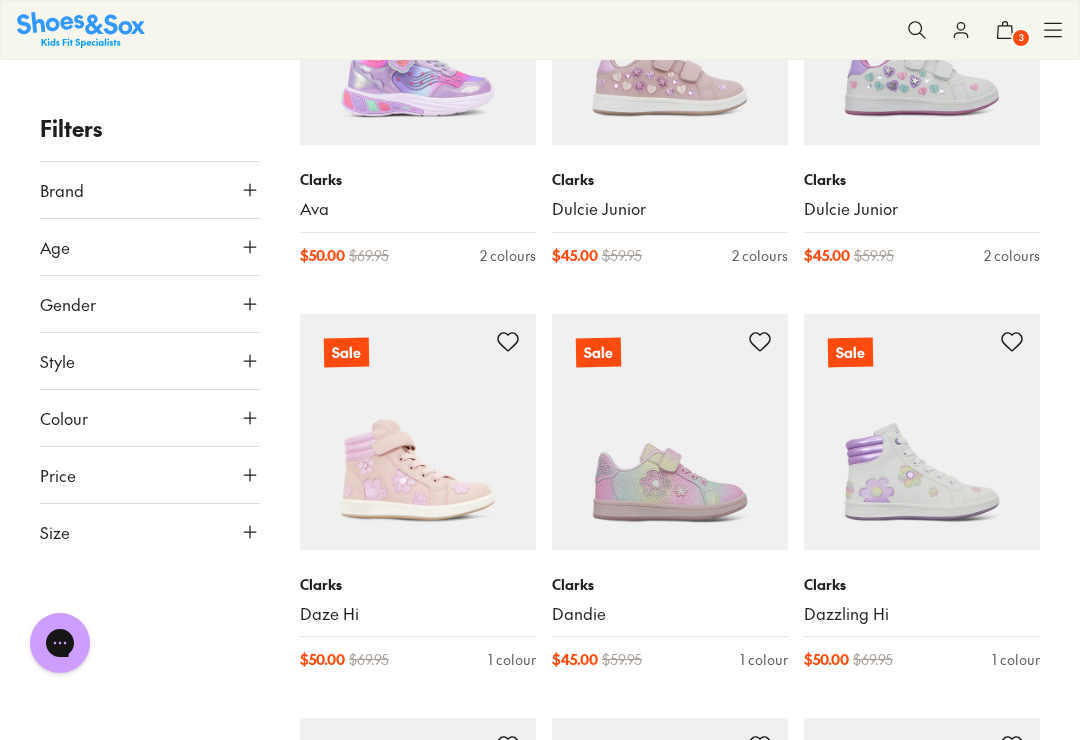 click on "Brand" at bounding box center (150, 190) 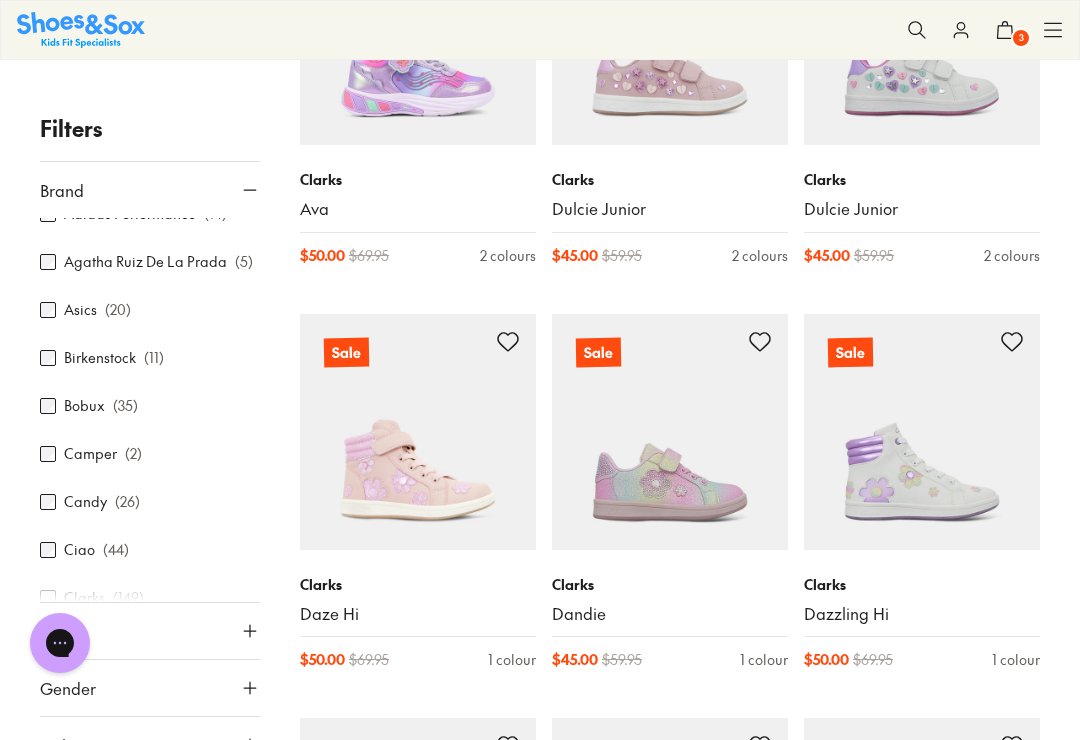 scroll, scrollTop: 73, scrollLeft: 0, axis: vertical 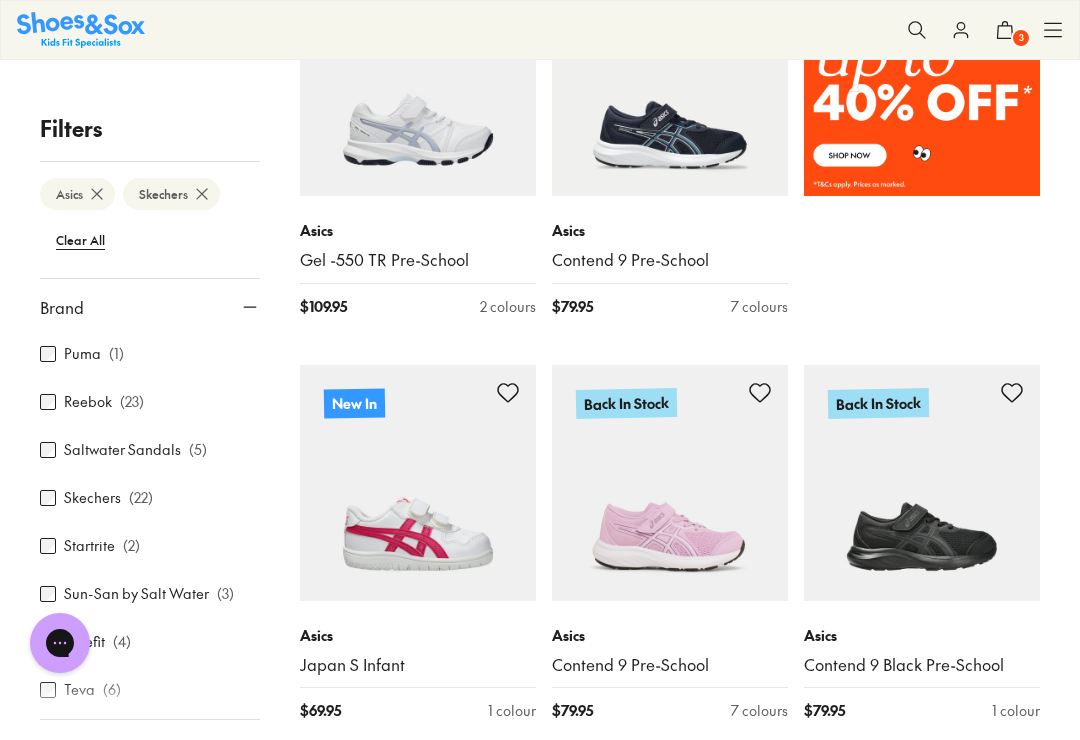 type on "***" 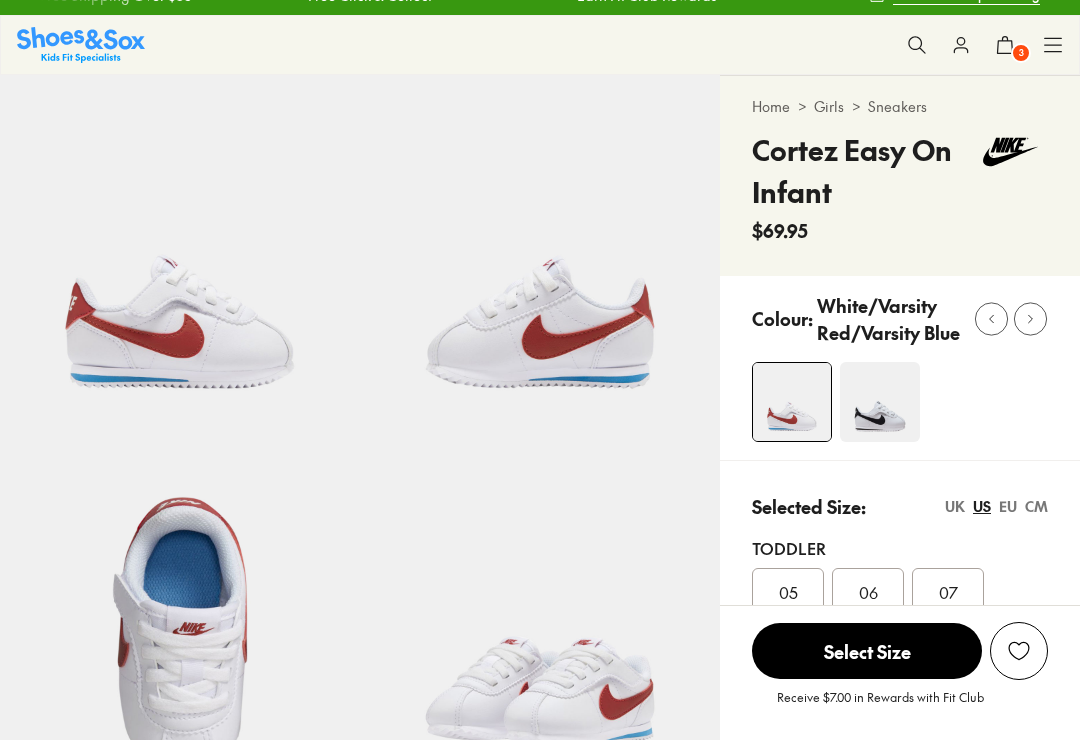 scroll, scrollTop: 25, scrollLeft: 0, axis: vertical 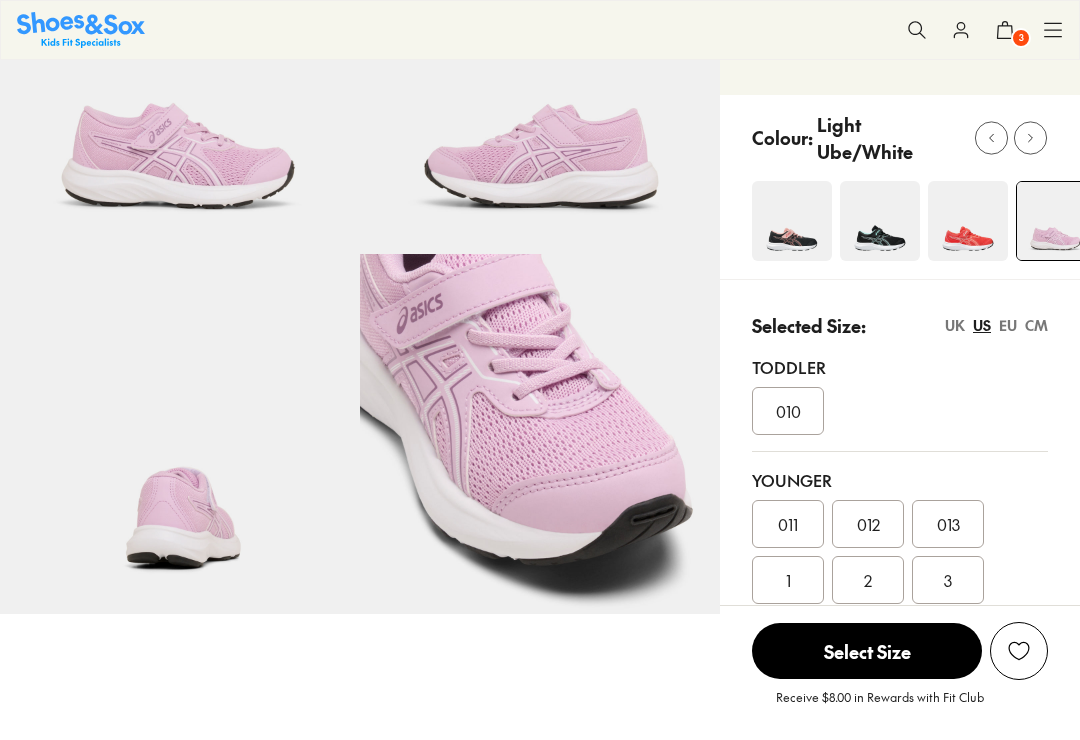 select on "*" 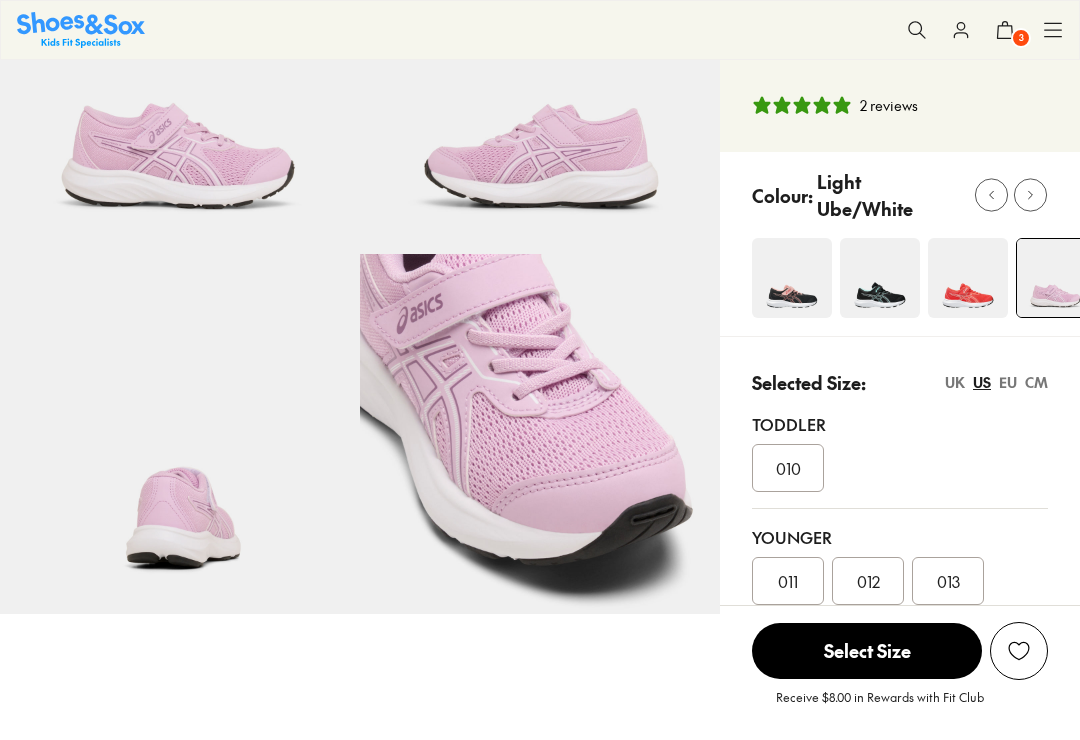 scroll, scrollTop: 206, scrollLeft: 0, axis: vertical 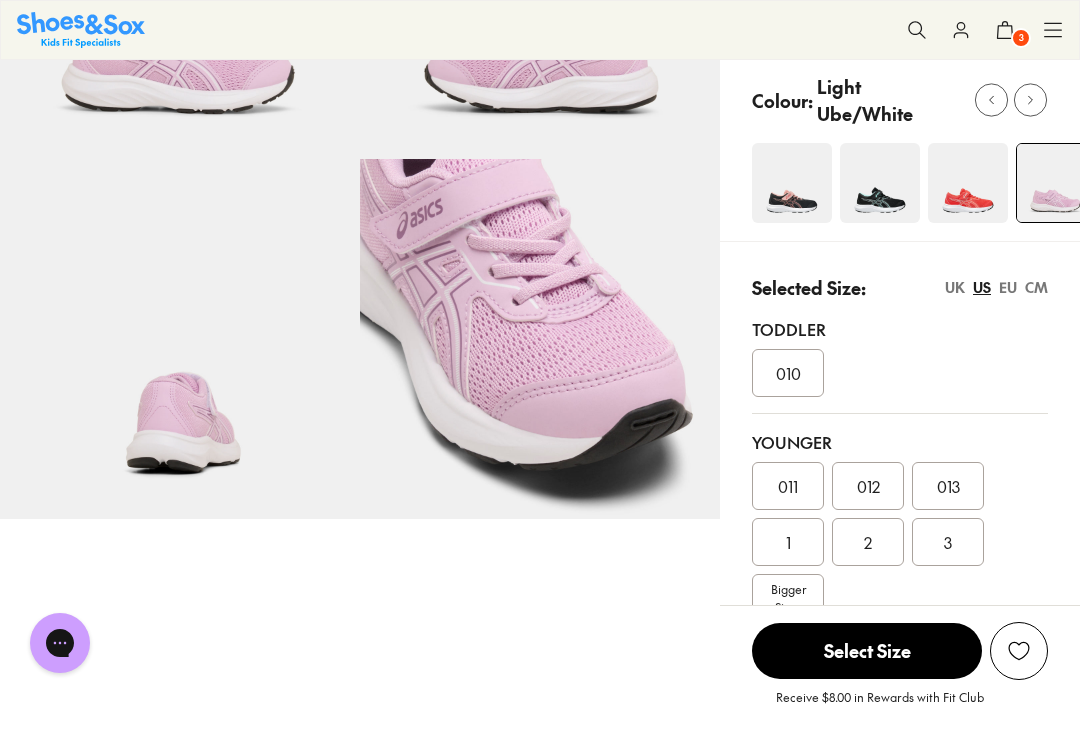 click on "UK" at bounding box center (955, 287) 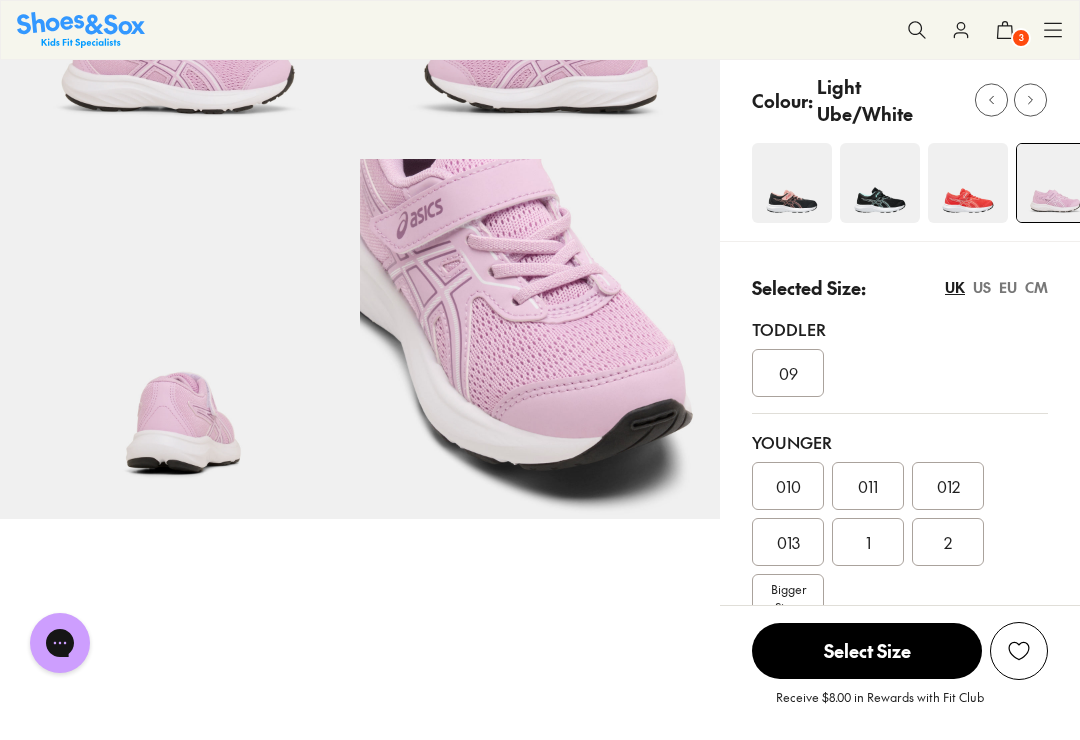 click on "UK" at bounding box center (955, 287) 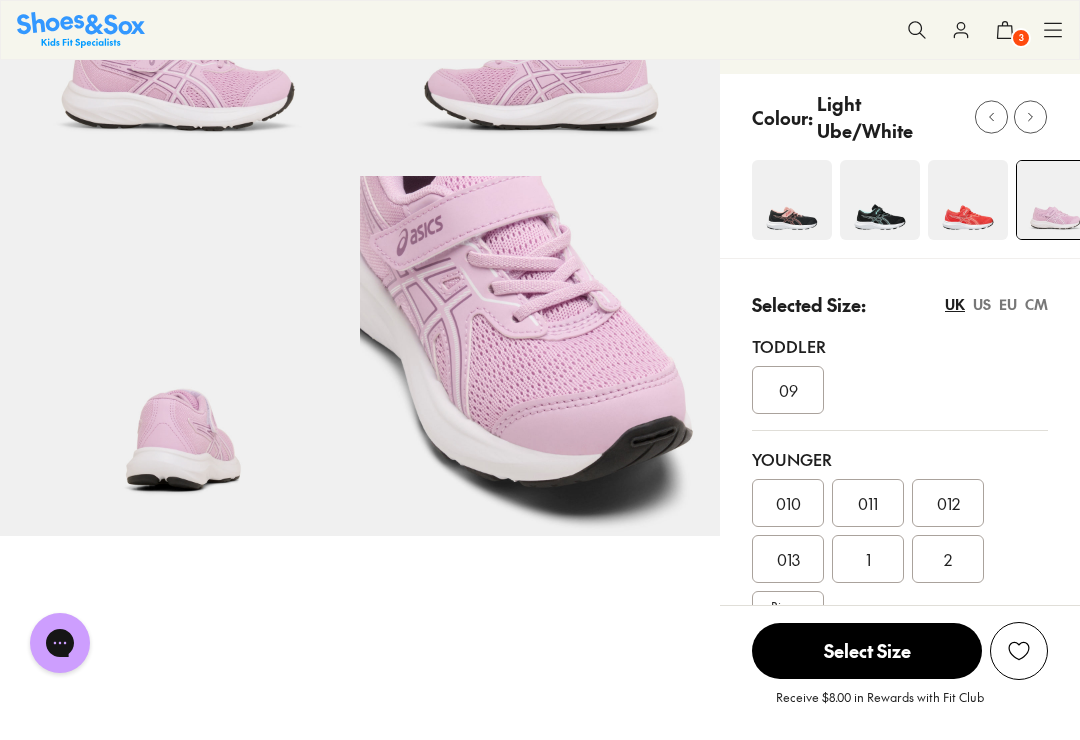 scroll, scrollTop: 376, scrollLeft: 0, axis: vertical 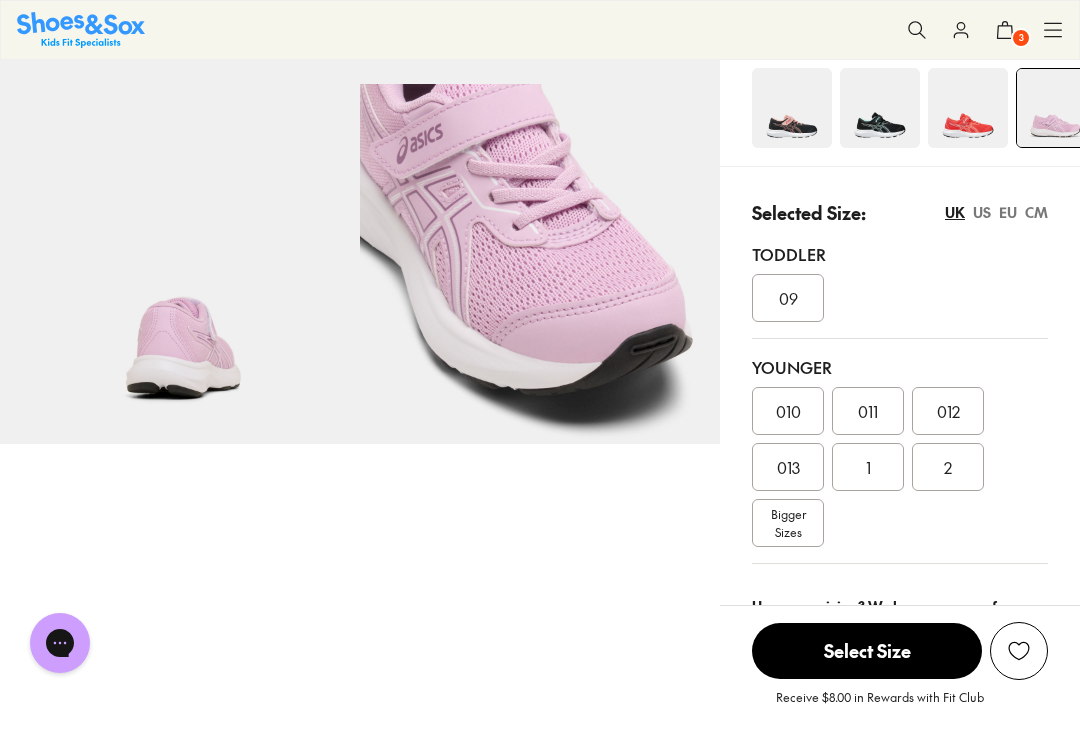 click on "Bigger Sizes" at bounding box center (788, 523) 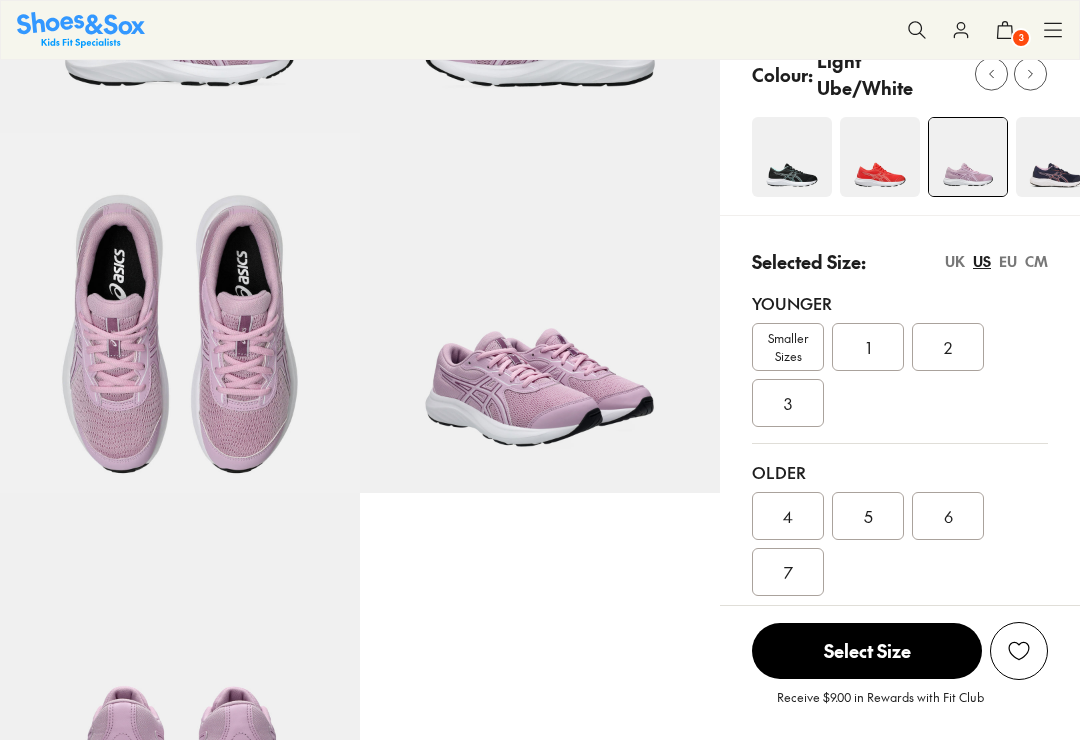 scroll, scrollTop: 327, scrollLeft: 0, axis: vertical 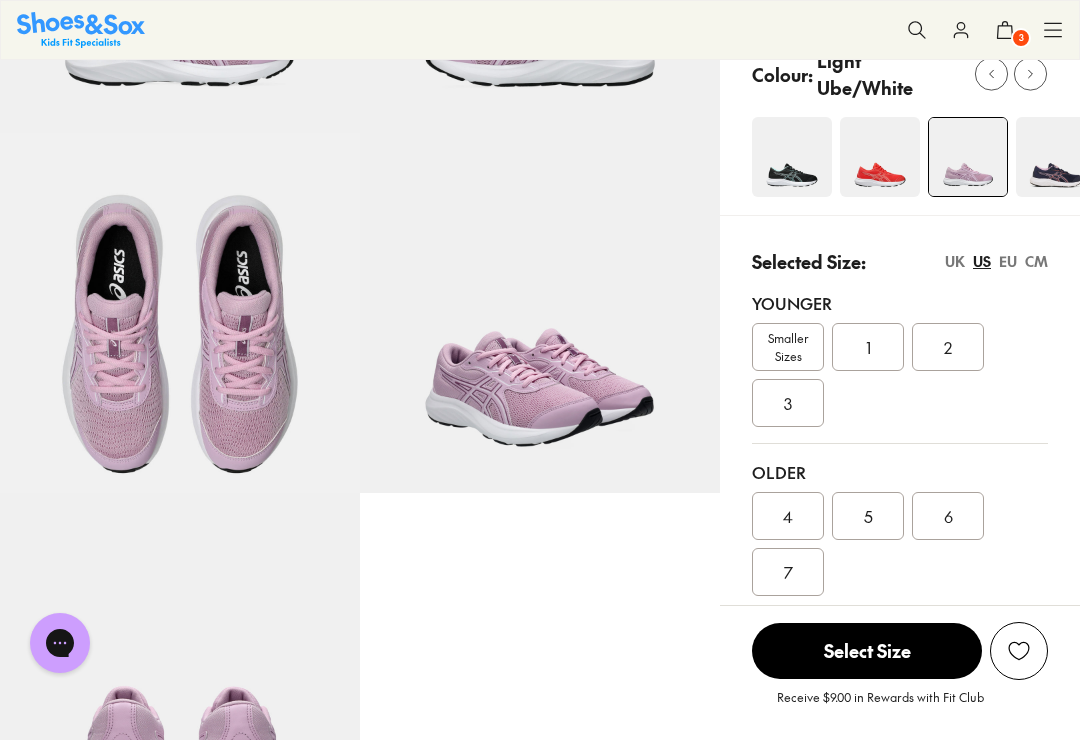 select on "*" 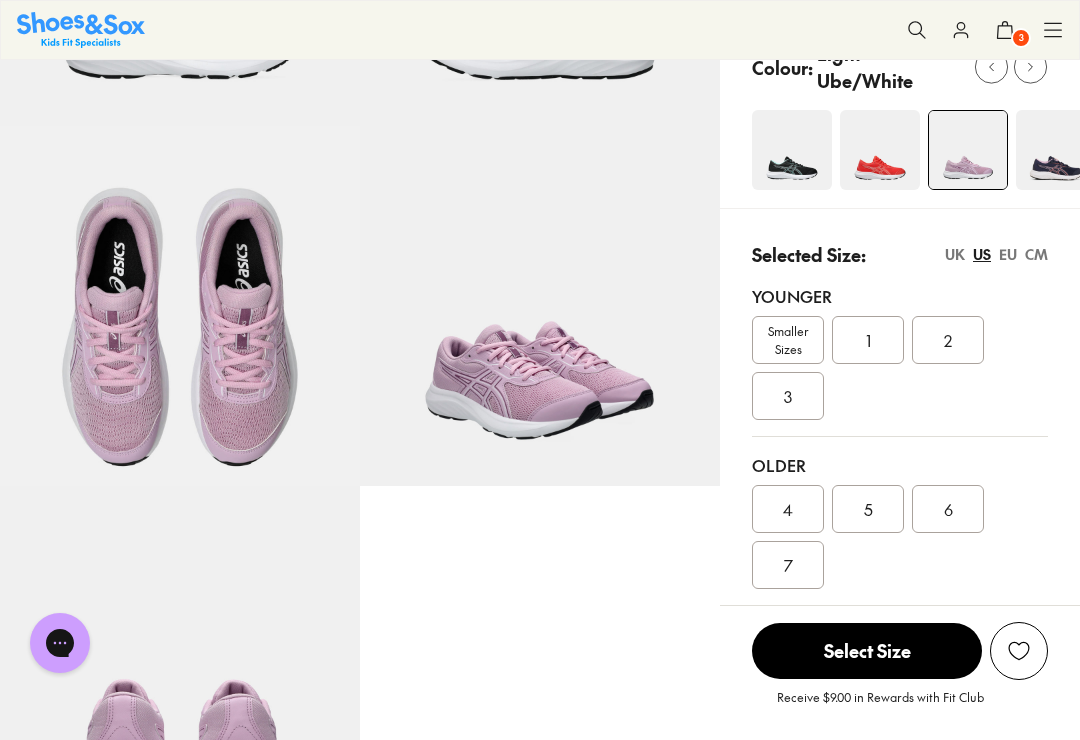 scroll, scrollTop: 358, scrollLeft: 0, axis: vertical 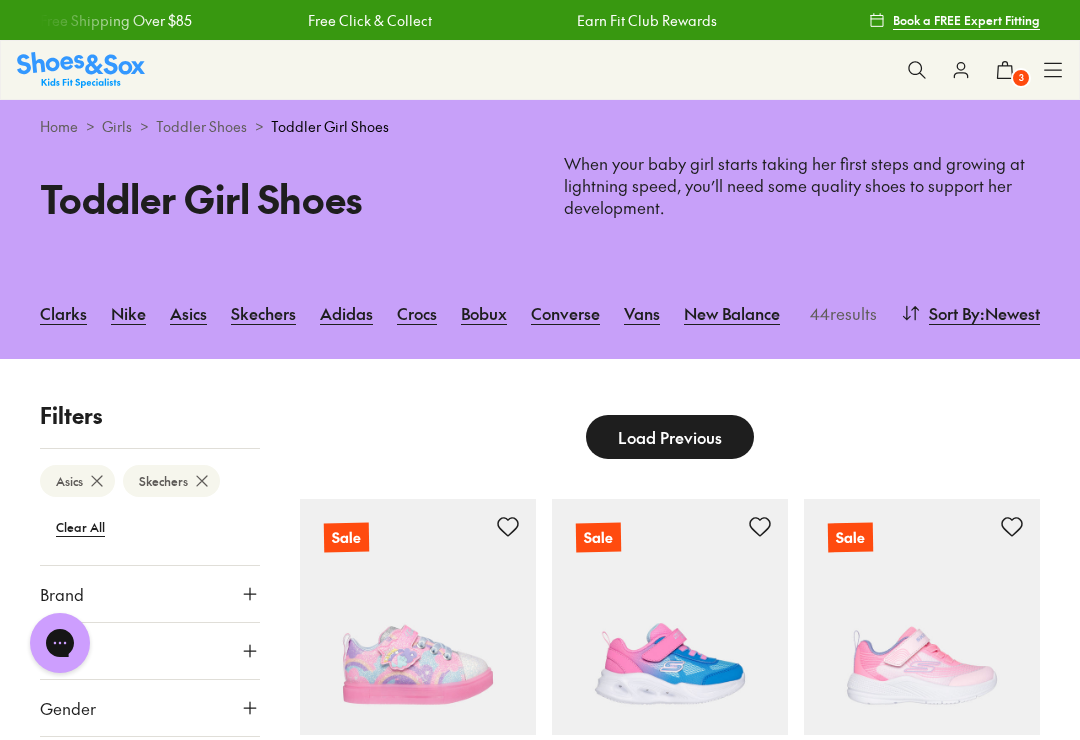 click on "Asics" at bounding box center (188, 313) 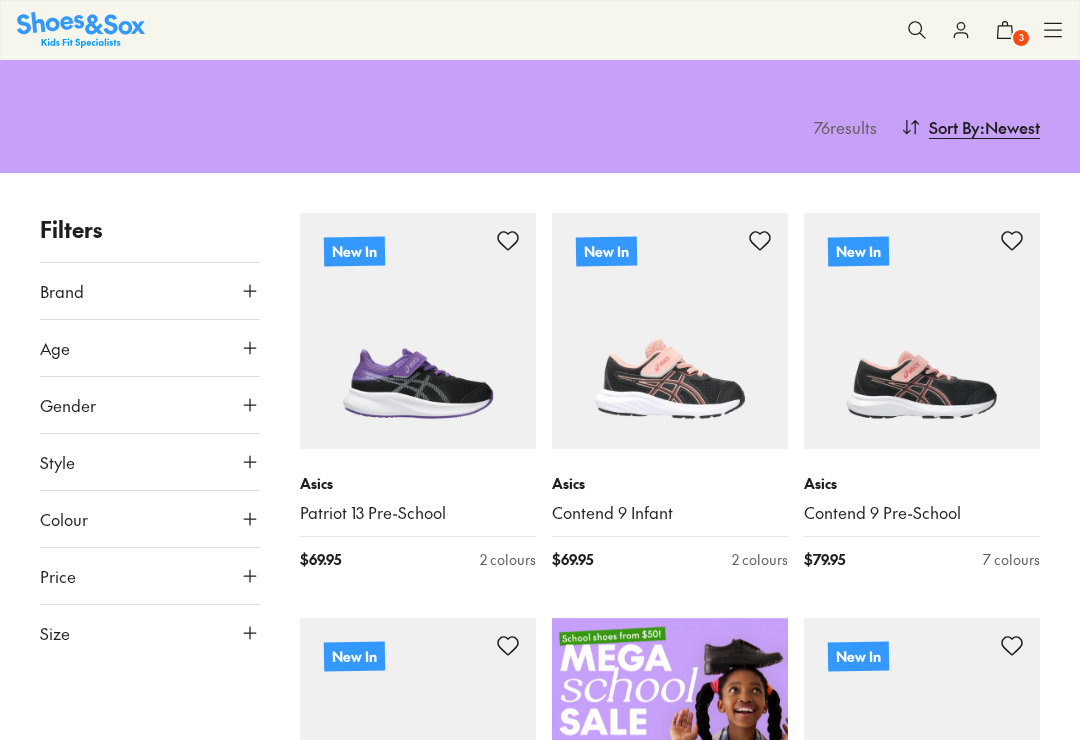 scroll, scrollTop: 580, scrollLeft: 0, axis: vertical 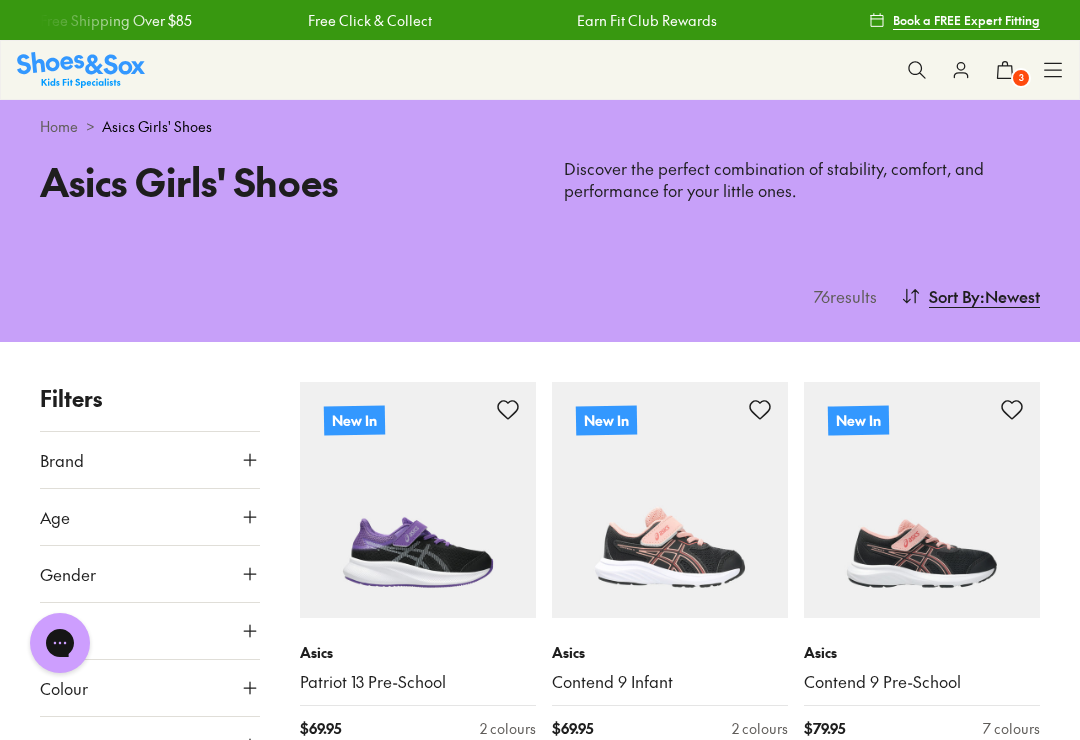 click 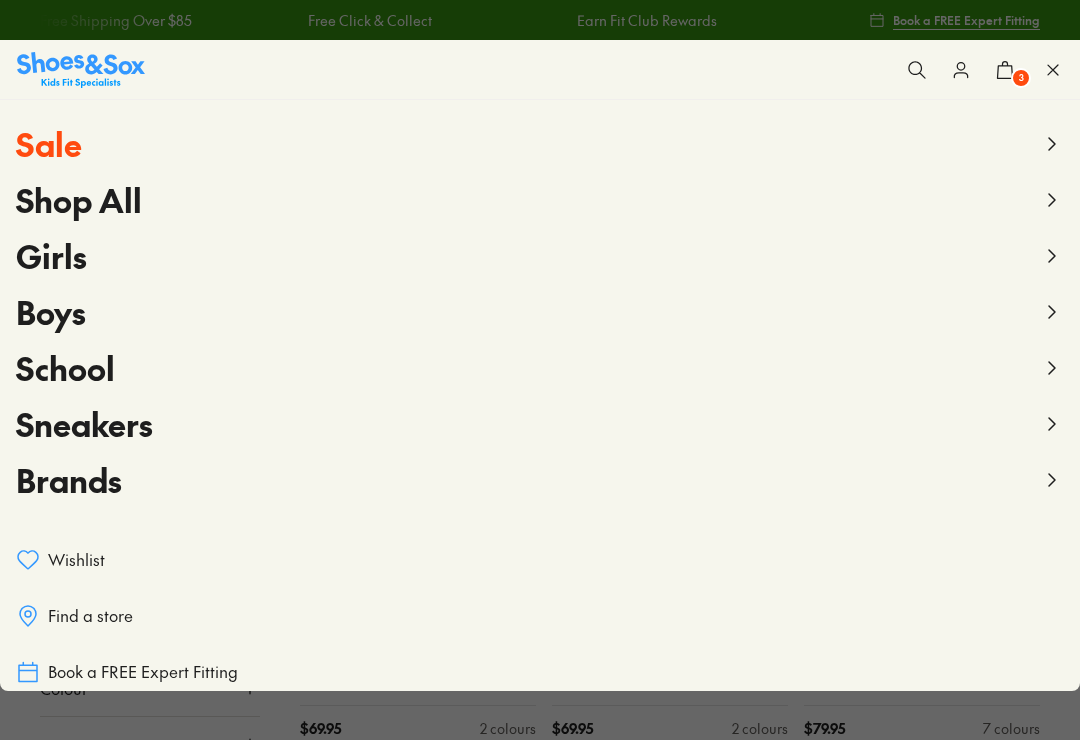 click on "Girls" at bounding box center [51, 255] 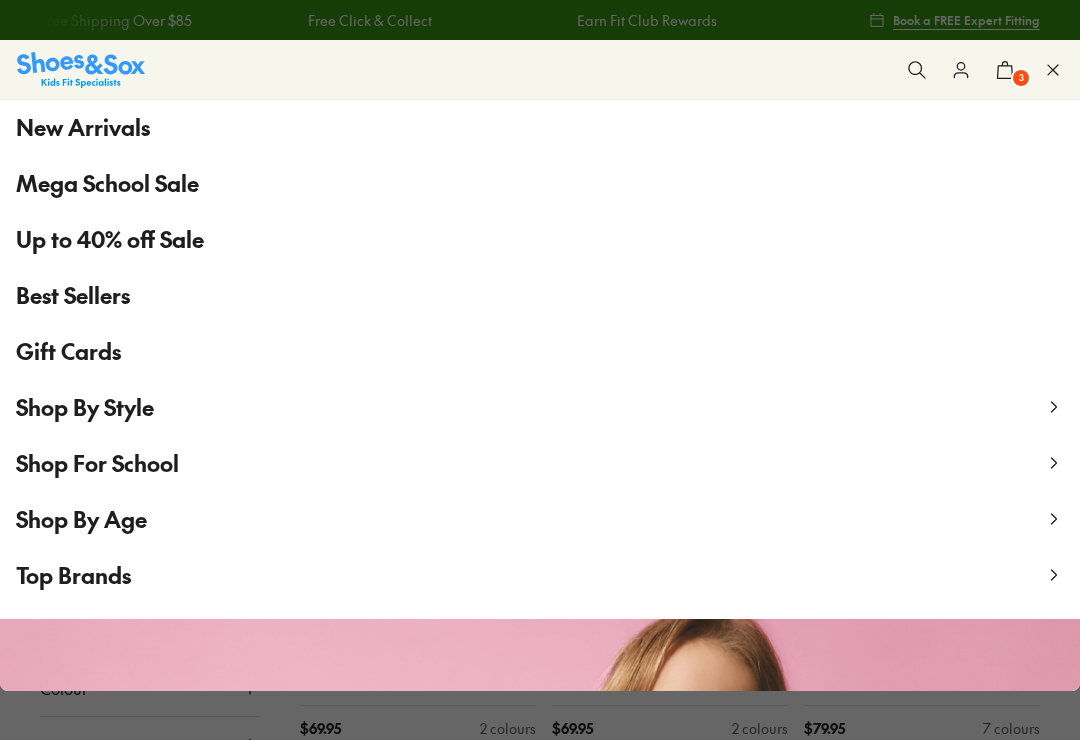 scroll, scrollTop: 147, scrollLeft: 0, axis: vertical 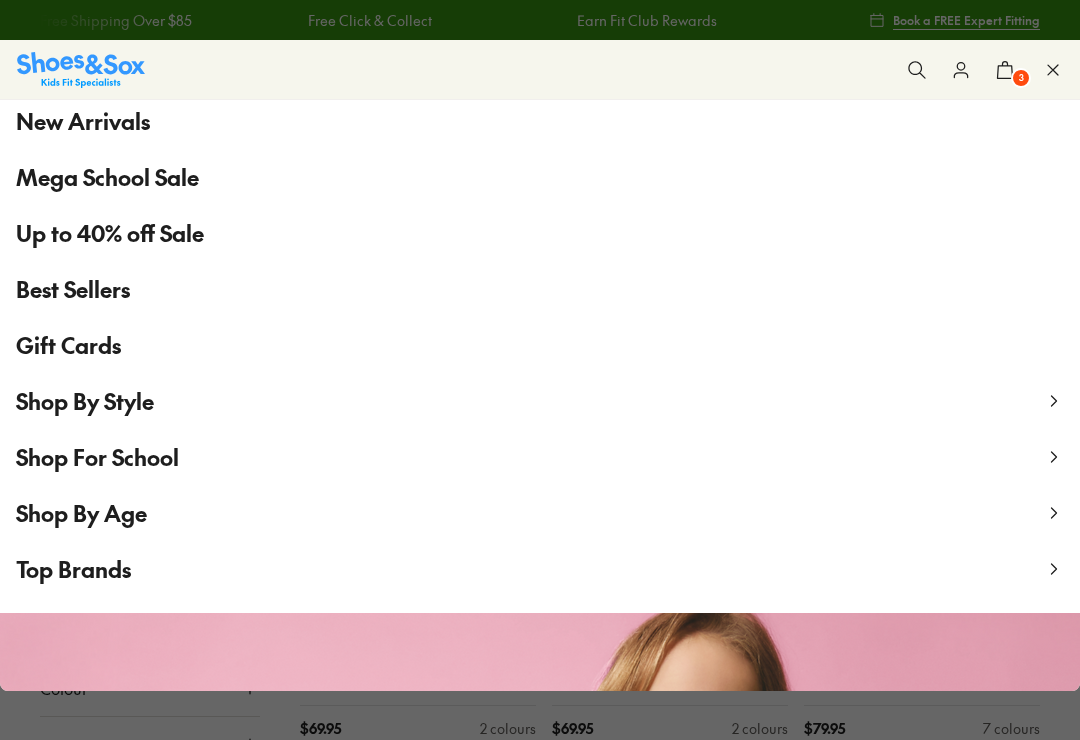 click on "Shop By Age" at bounding box center [81, 513] 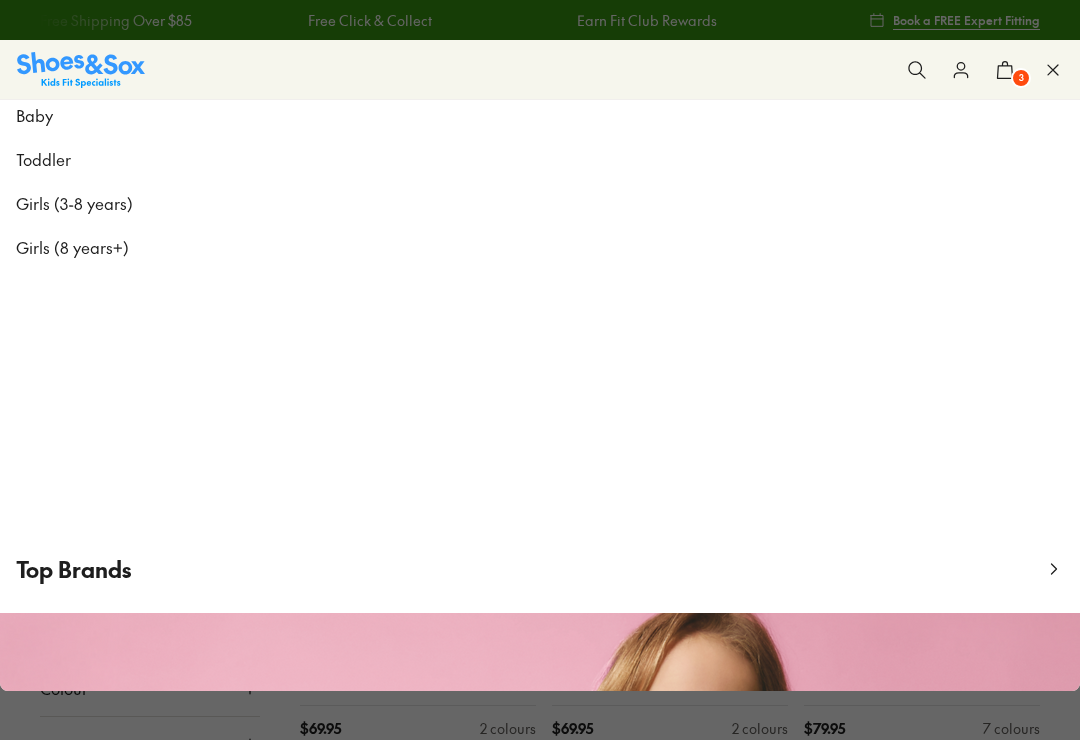 scroll, scrollTop: 0, scrollLeft: 0, axis: both 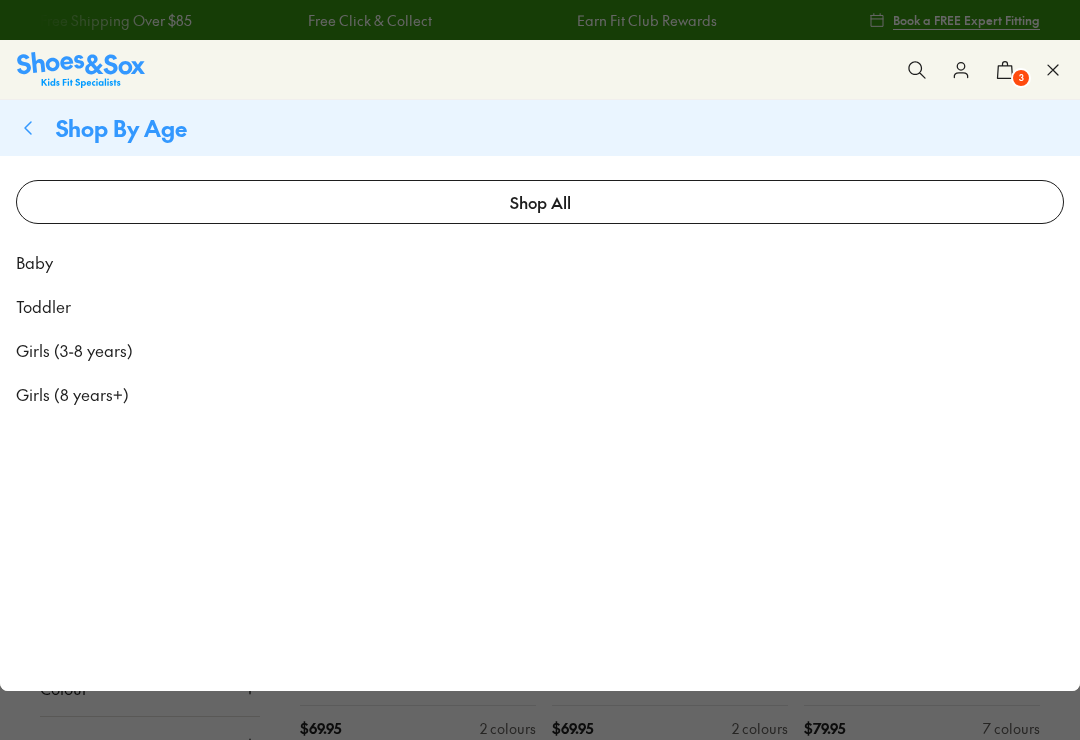 click on "Toddler" at bounding box center [43, 306] 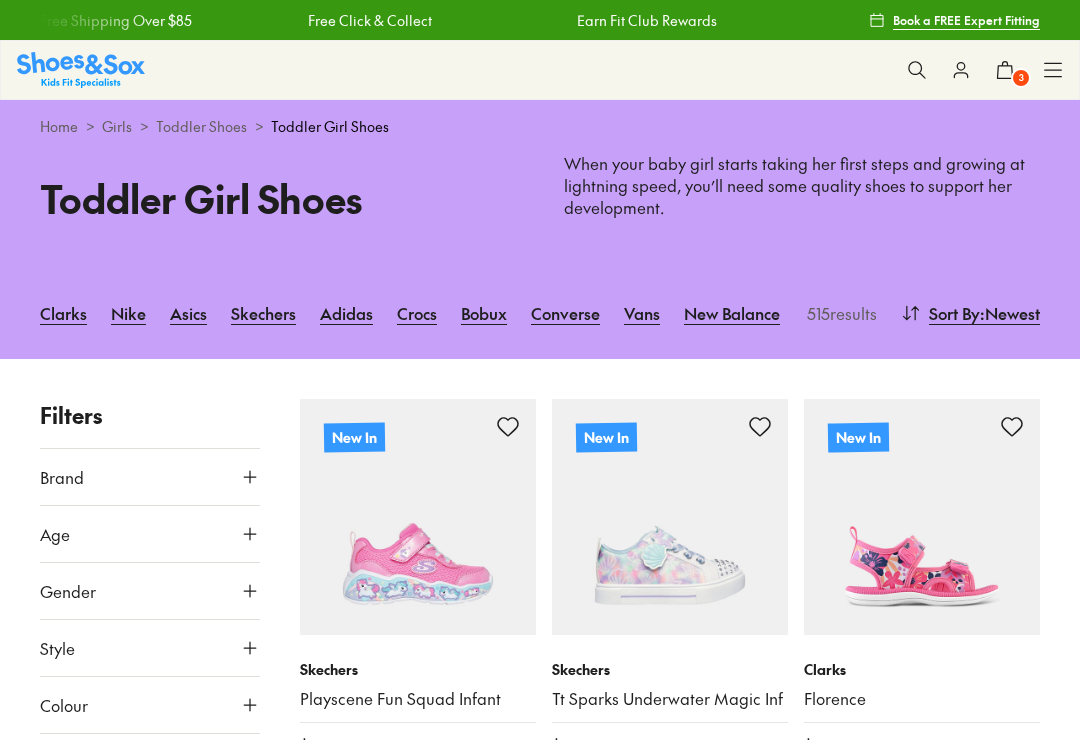 scroll, scrollTop: 158, scrollLeft: 0, axis: vertical 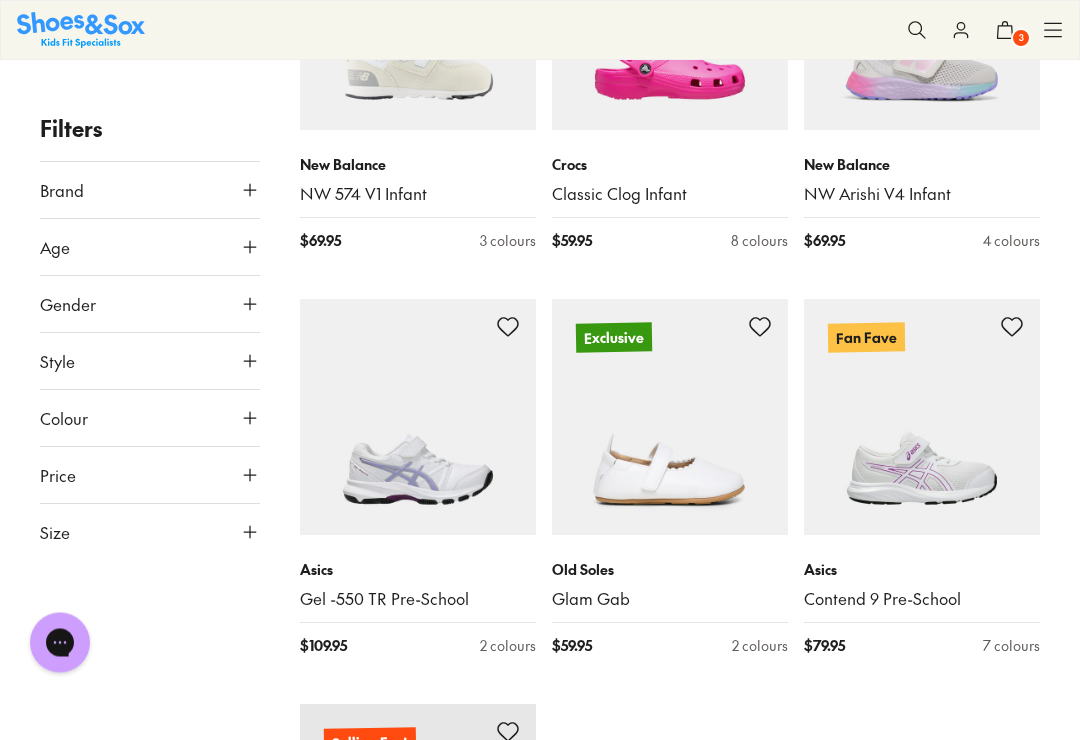 type on "***" 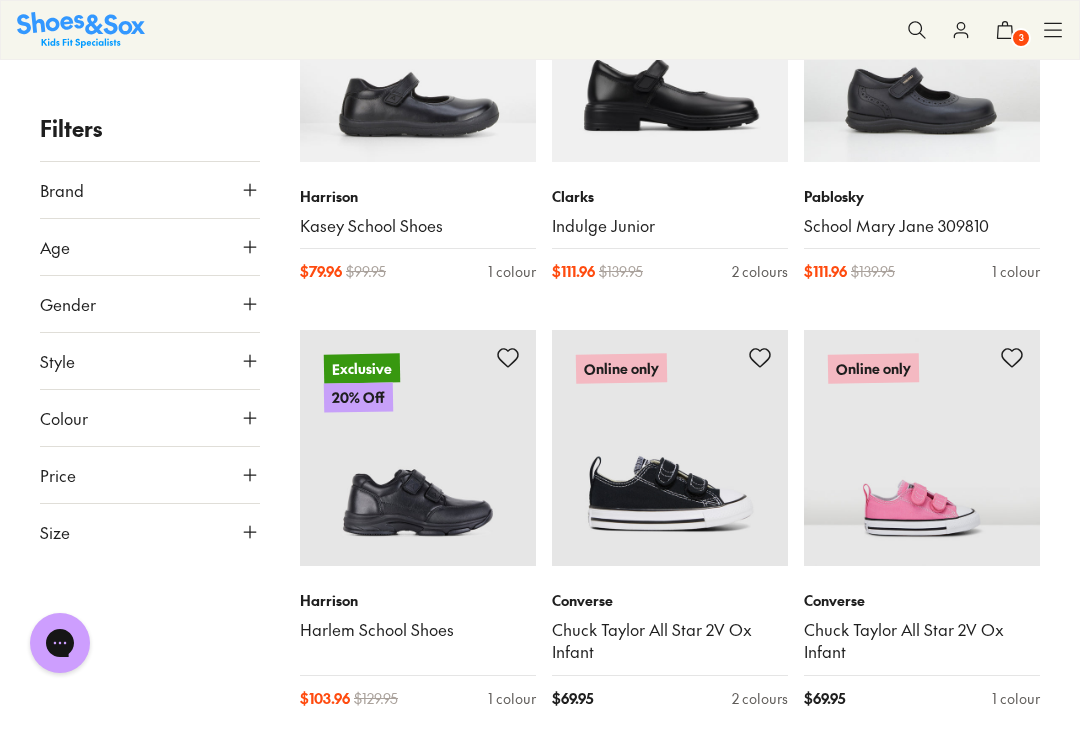 scroll, scrollTop: 23003, scrollLeft: 0, axis: vertical 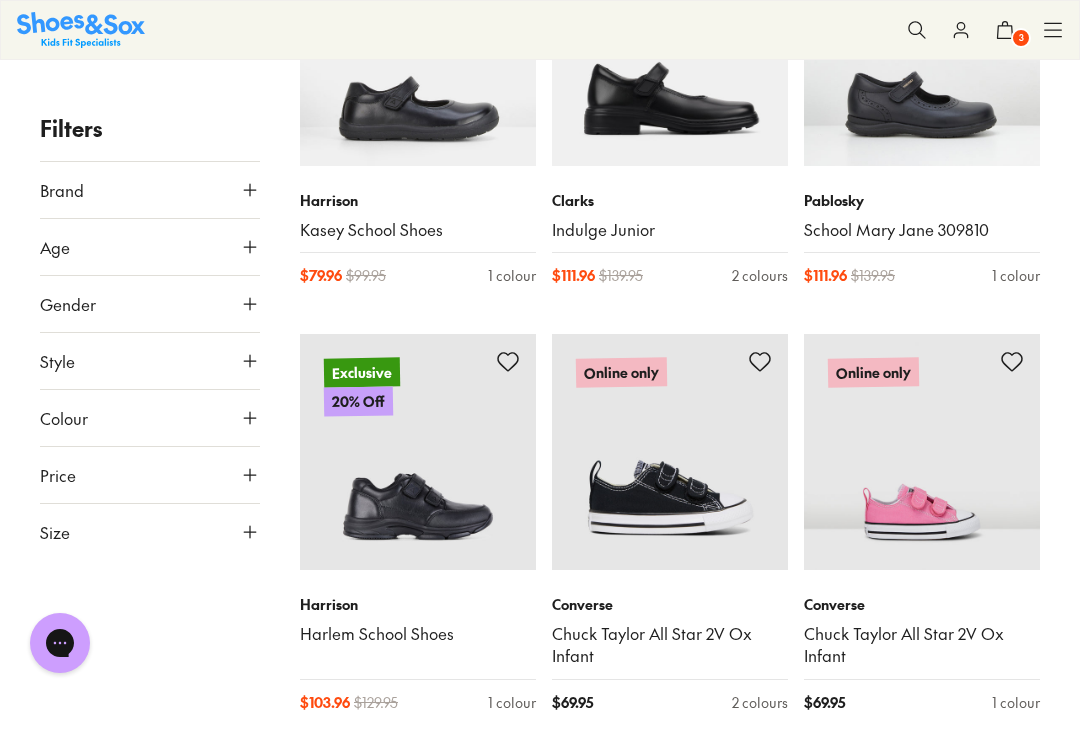 click on "3" at bounding box center (1021, 38) 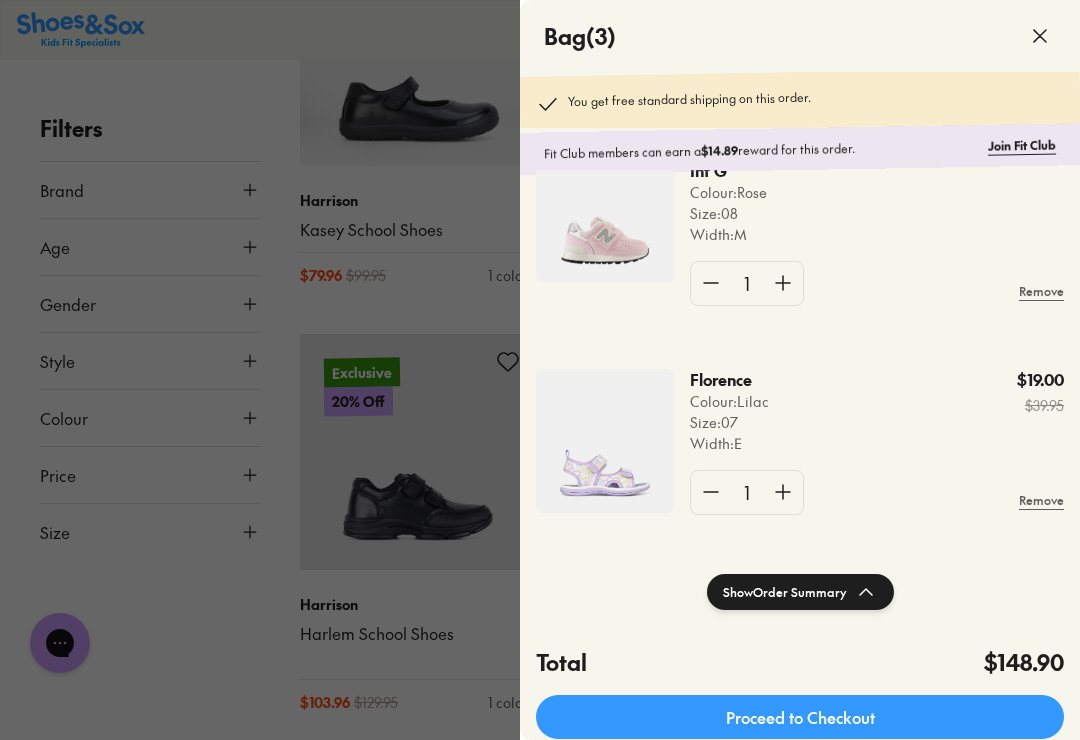 scroll, scrollTop: 71, scrollLeft: 0, axis: vertical 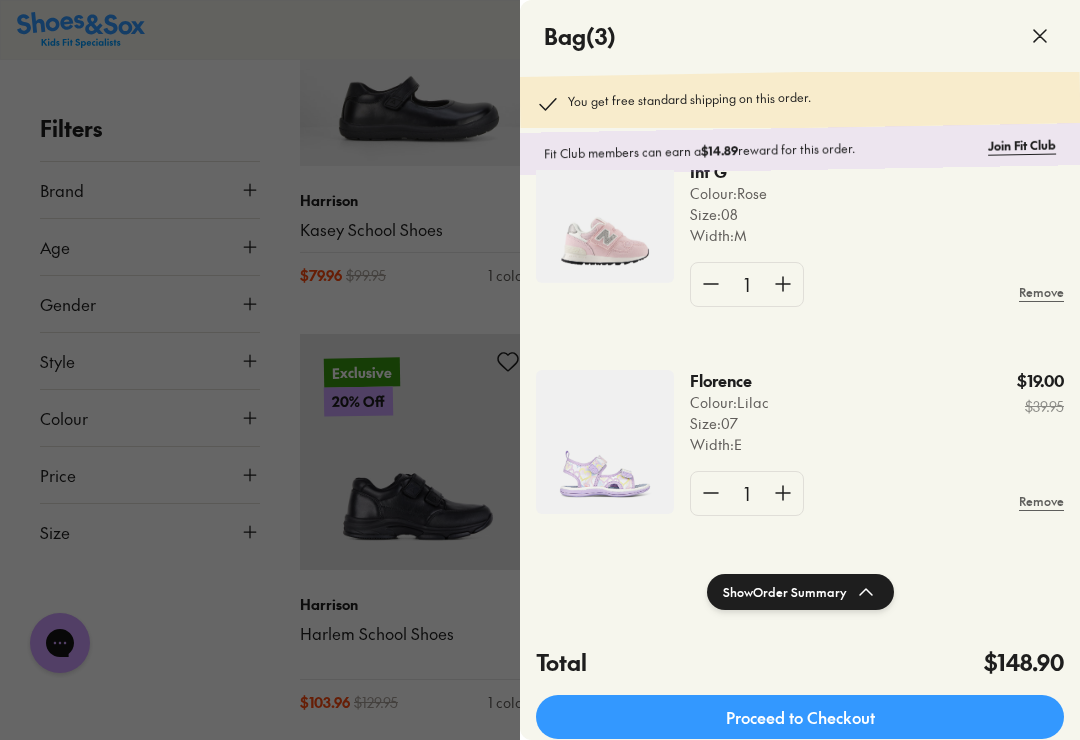 click on "Florence" 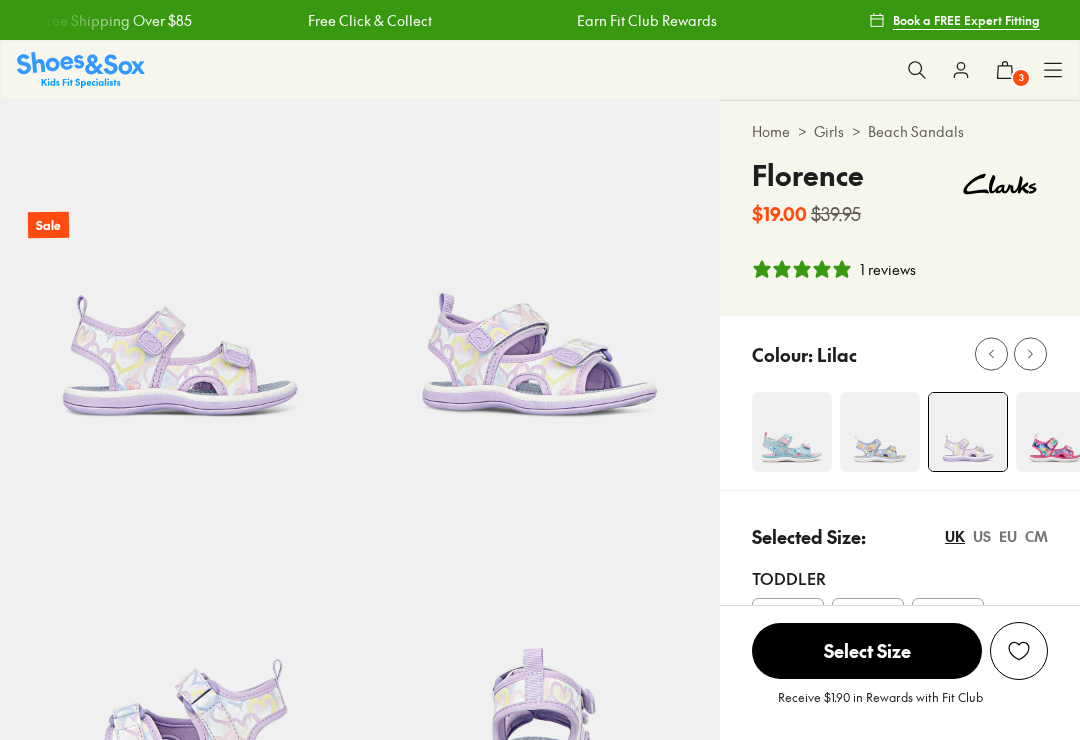 scroll, scrollTop: 60, scrollLeft: 0, axis: vertical 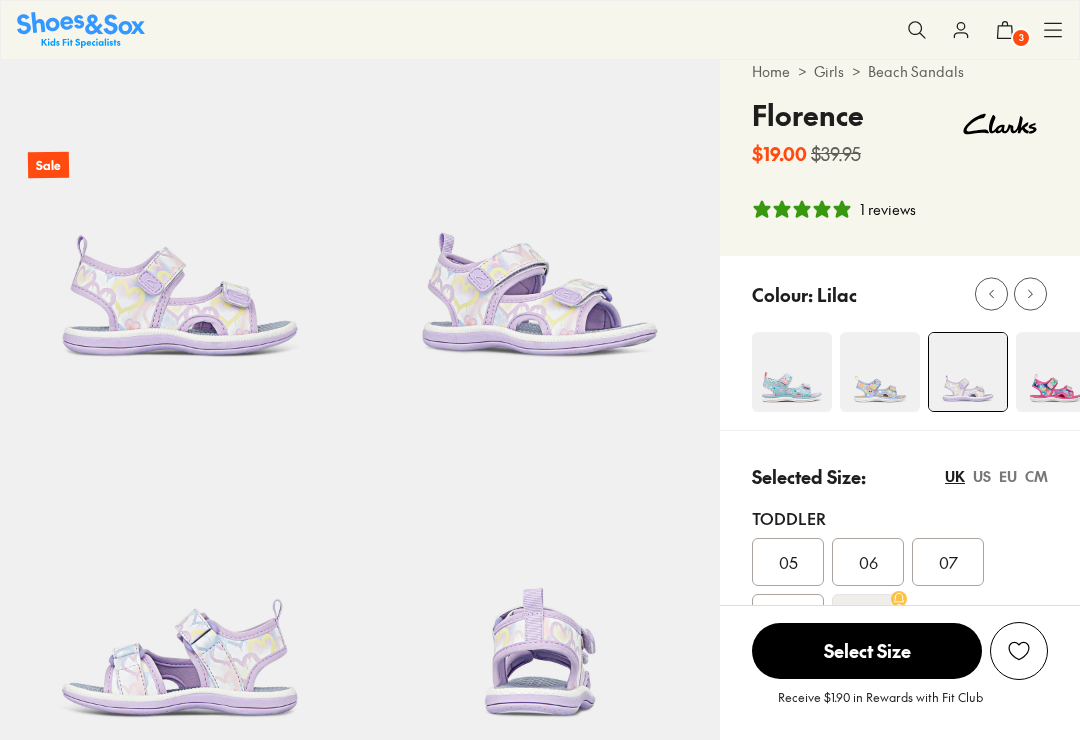 select on "*" 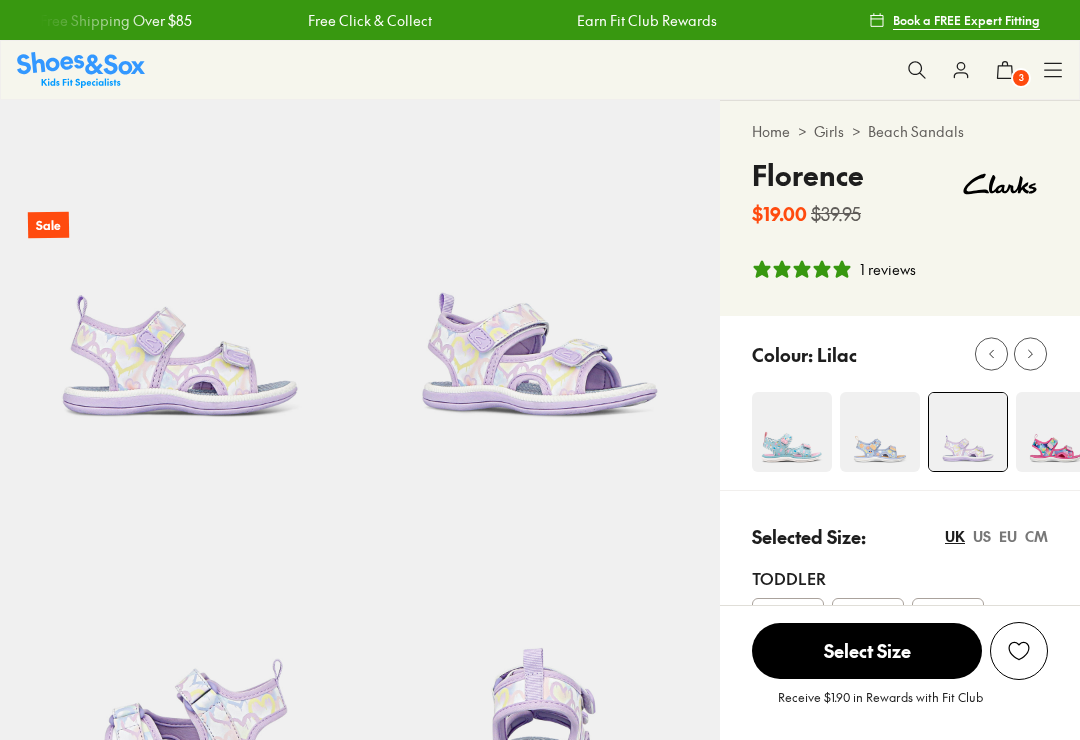 select on "*" 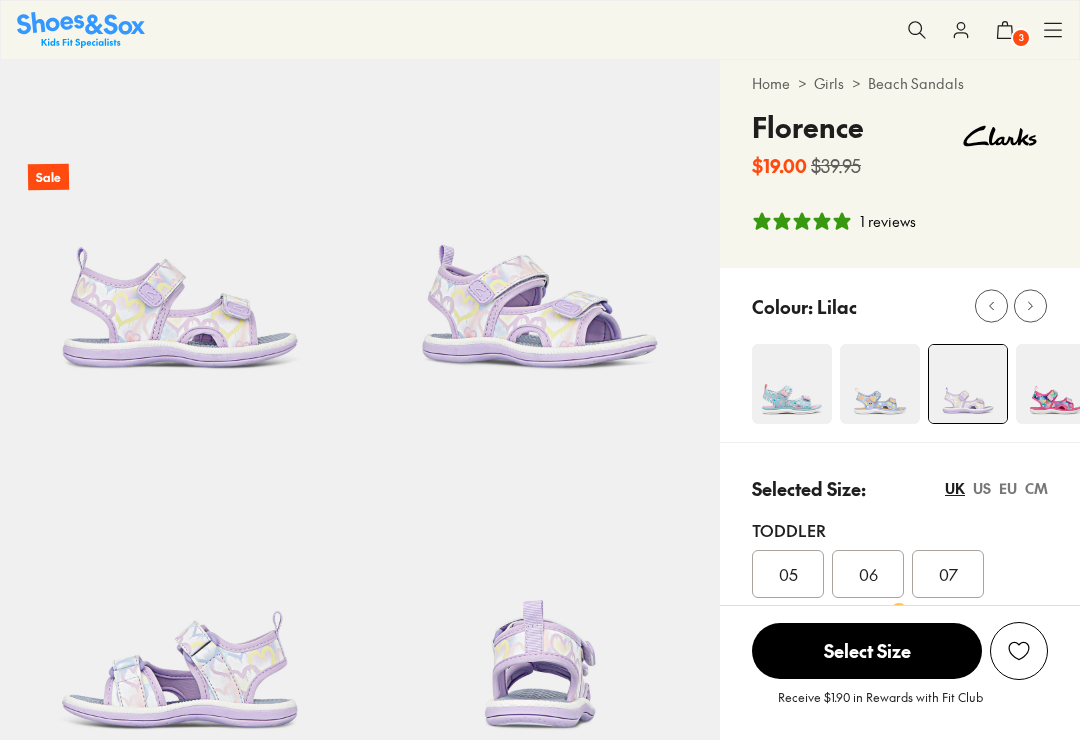 scroll, scrollTop: 48, scrollLeft: 0, axis: vertical 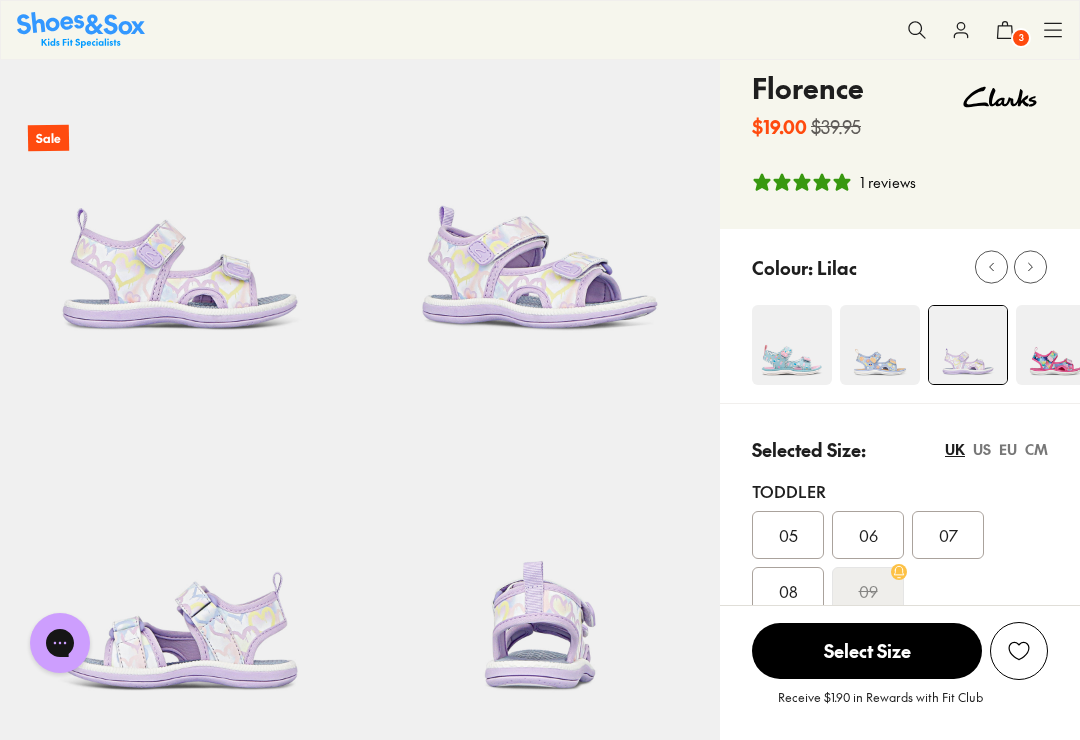 click on "08" at bounding box center [788, 591] 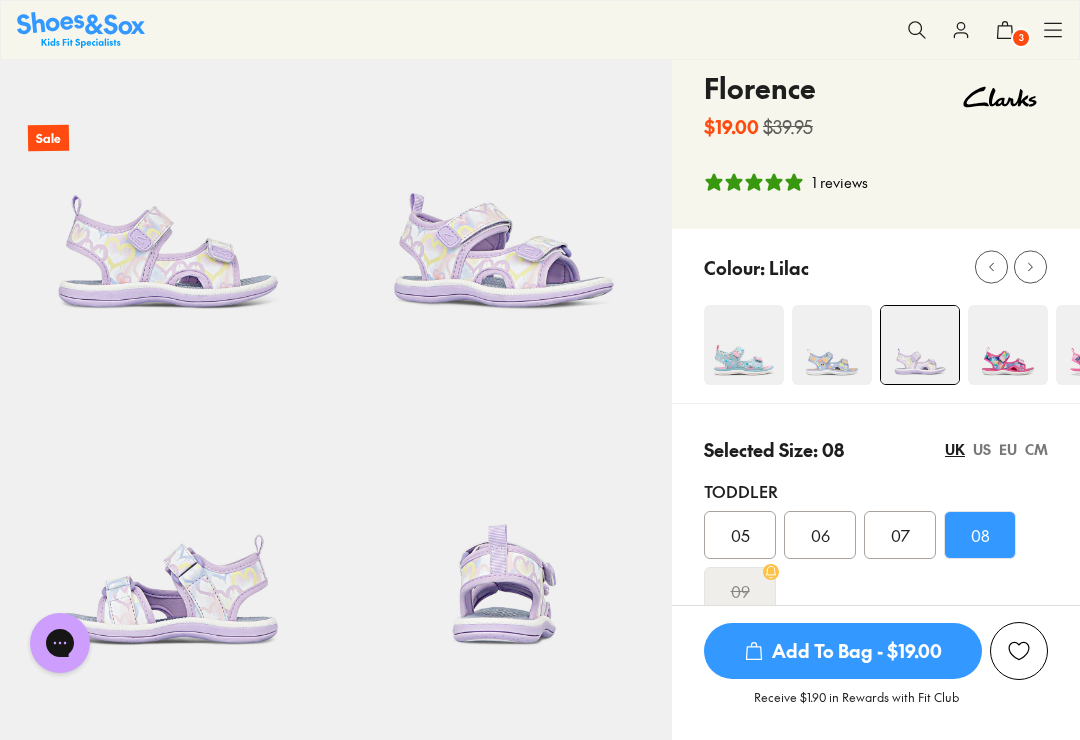 click on "Add To Bag - $19.00" at bounding box center (843, 651) 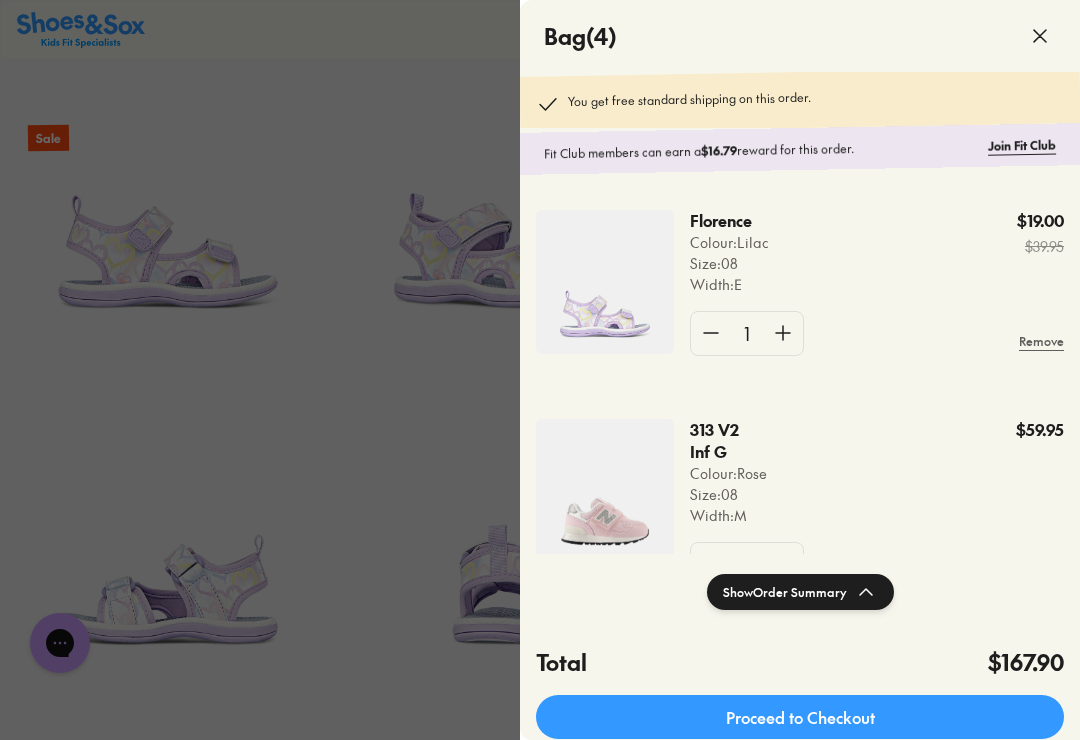 click 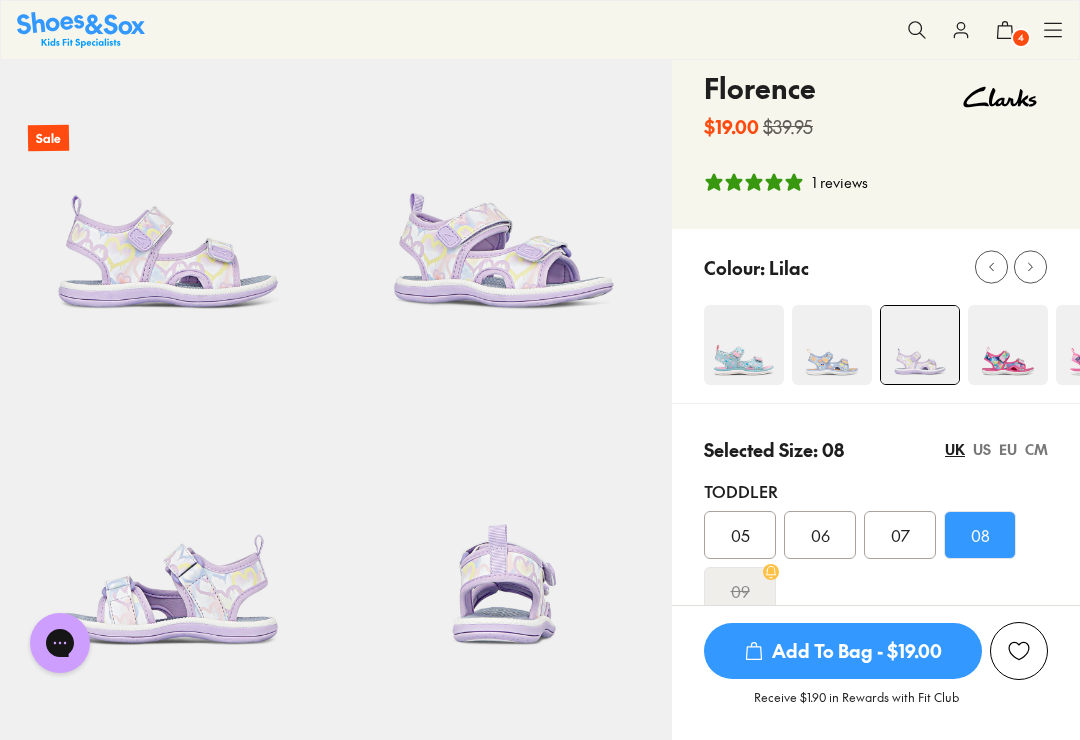 click at bounding box center [1008, 345] 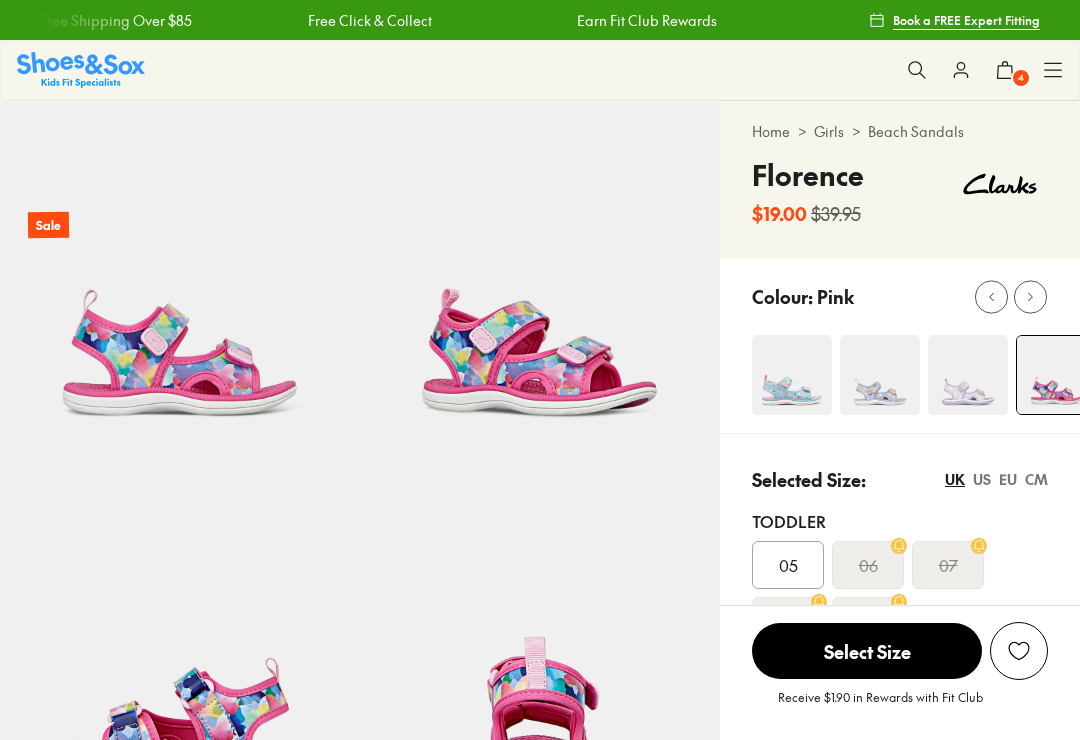 scroll, scrollTop: 211, scrollLeft: 0, axis: vertical 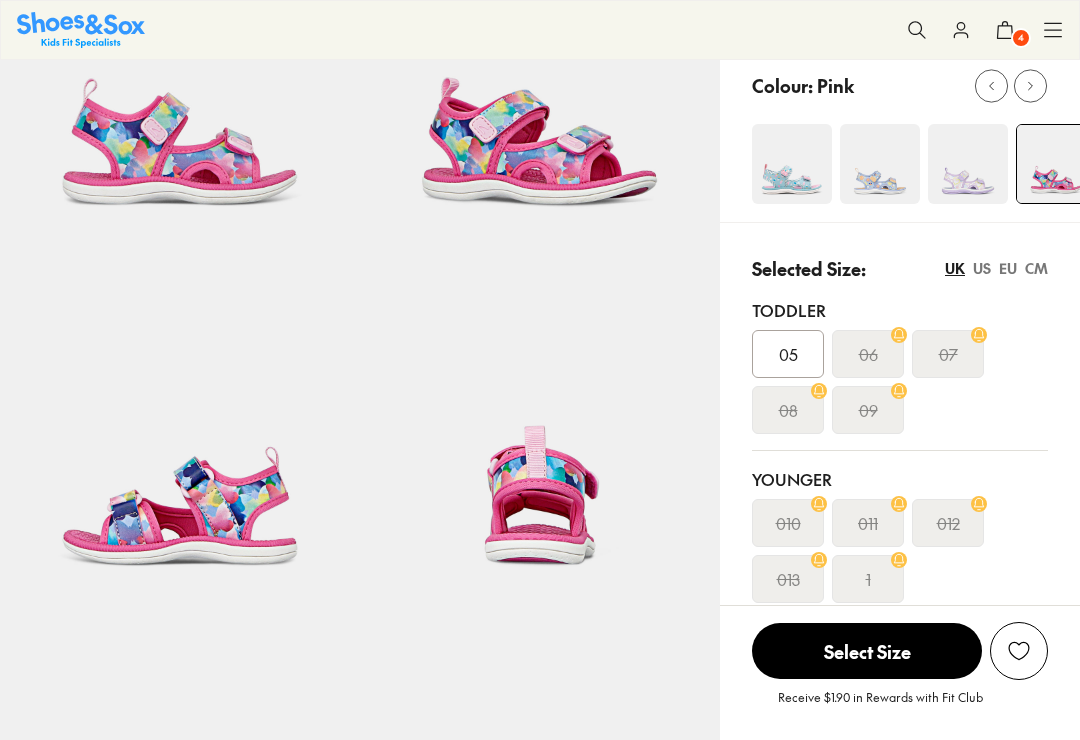 select on "*" 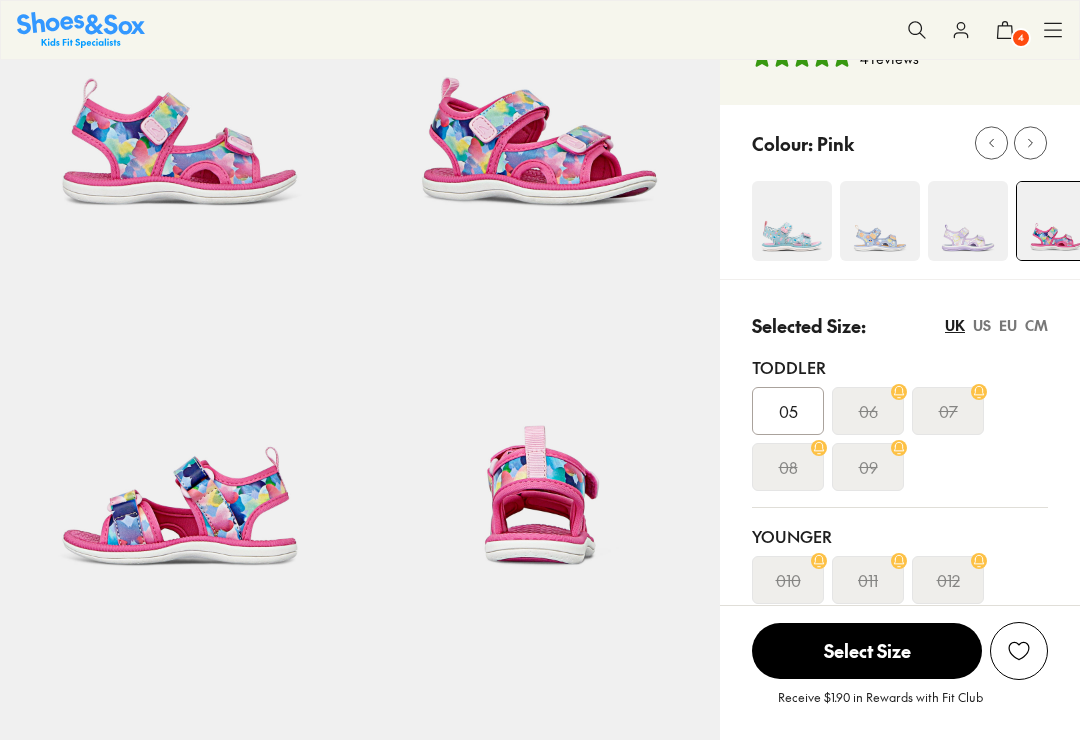 scroll, scrollTop: 0, scrollLeft: 0, axis: both 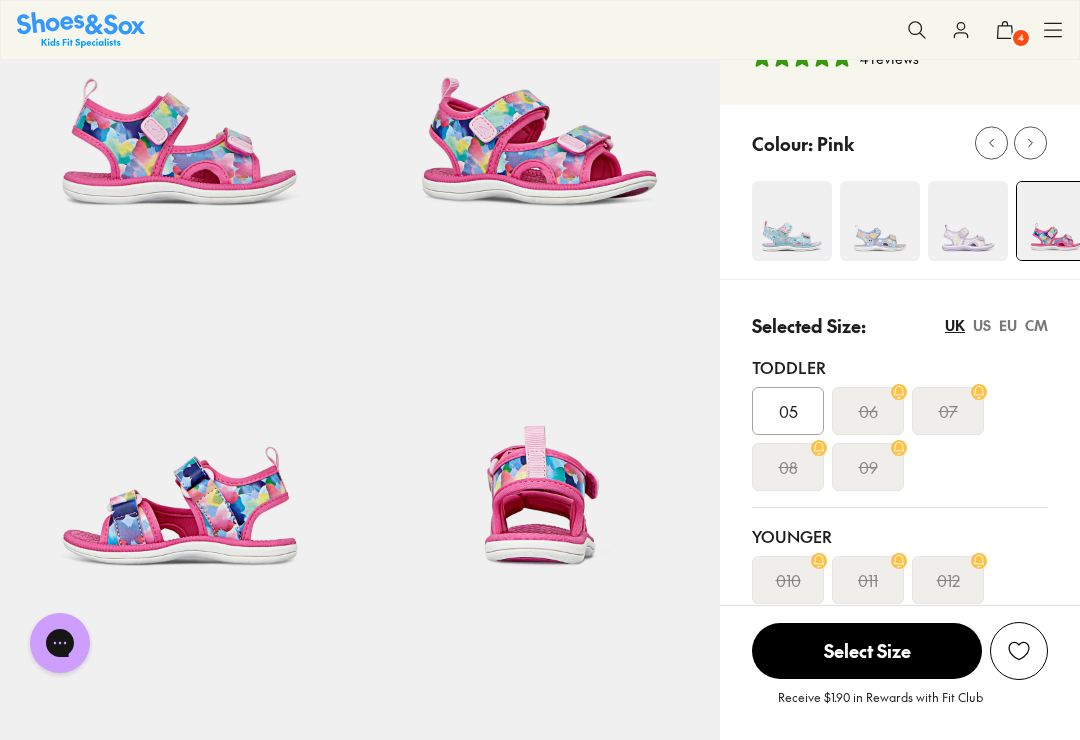 click 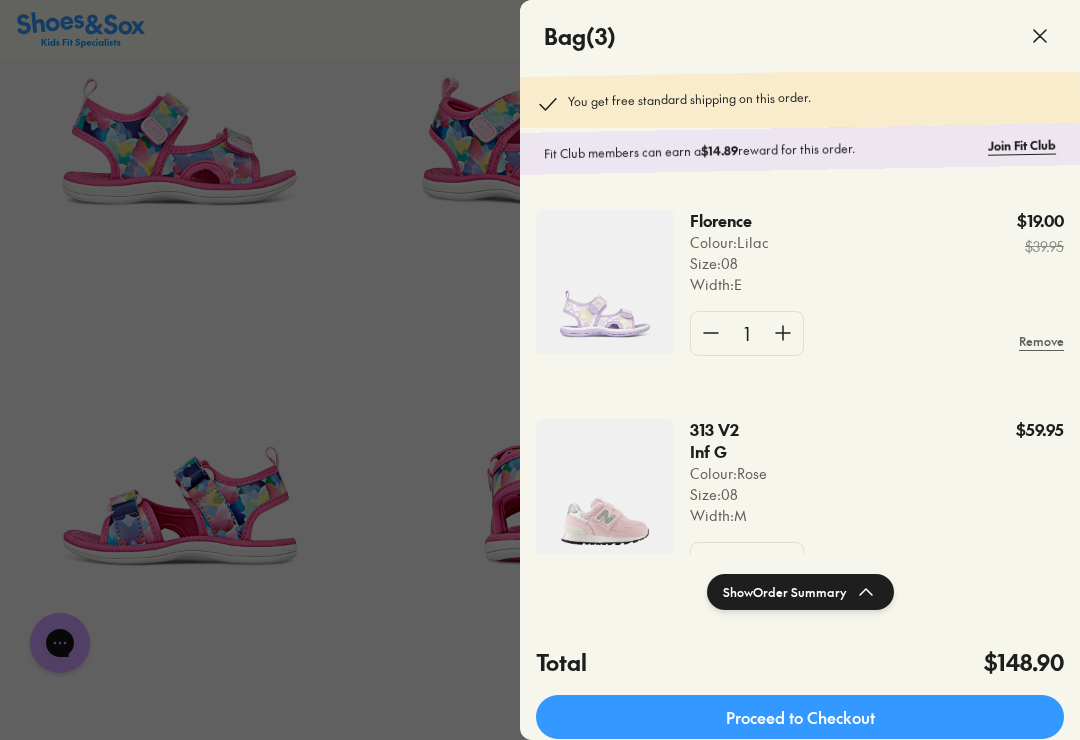 scroll, scrollTop: 0, scrollLeft: 0, axis: both 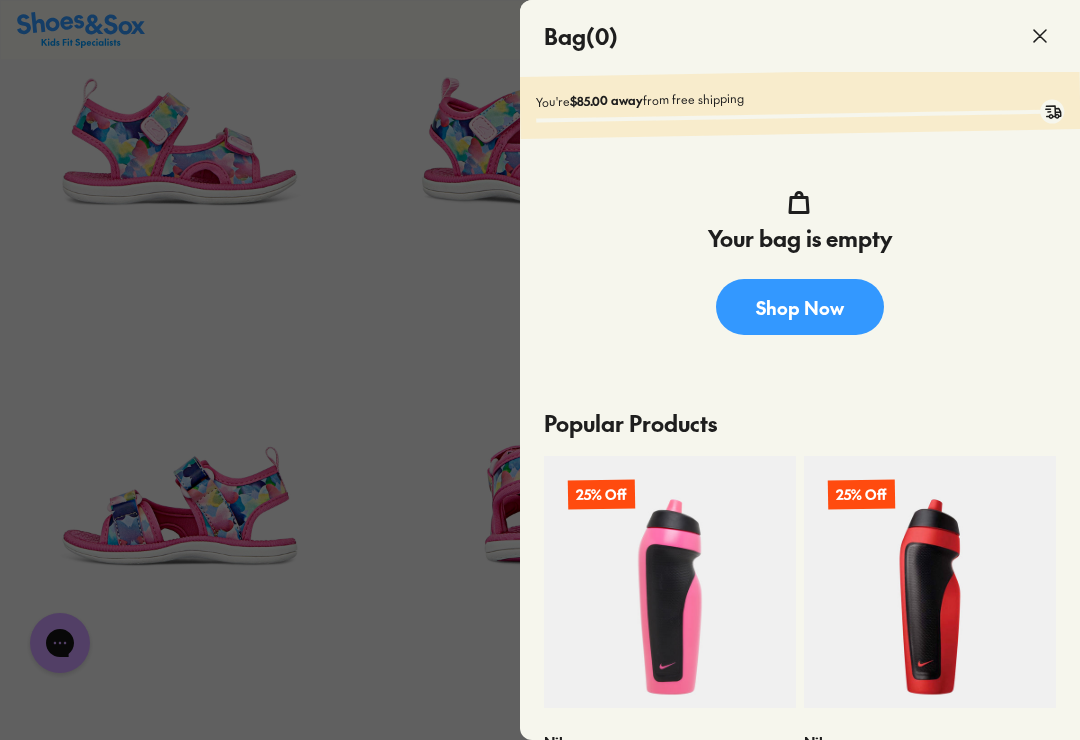 click 